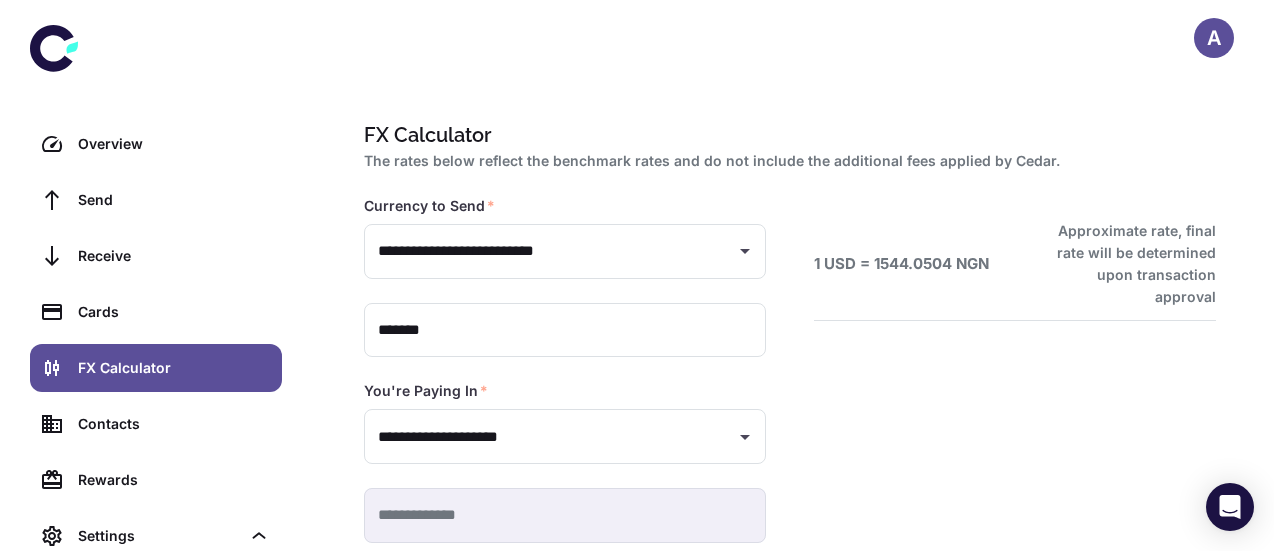 scroll, scrollTop: 0, scrollLeft: 0, axis: both 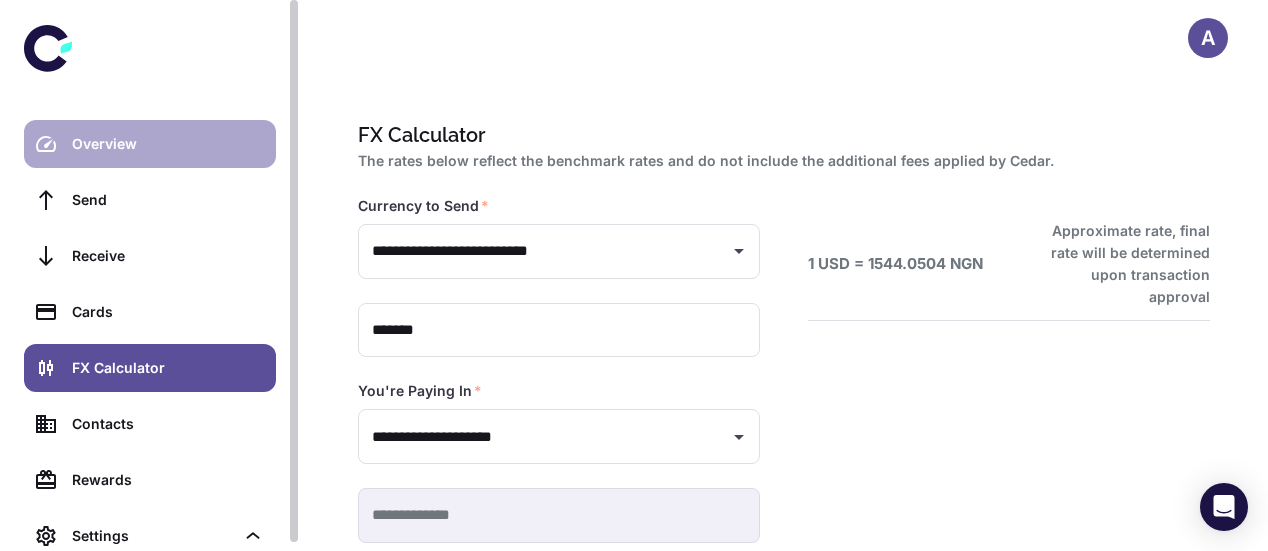 click on "Overview" at bounding box center (168, 144) 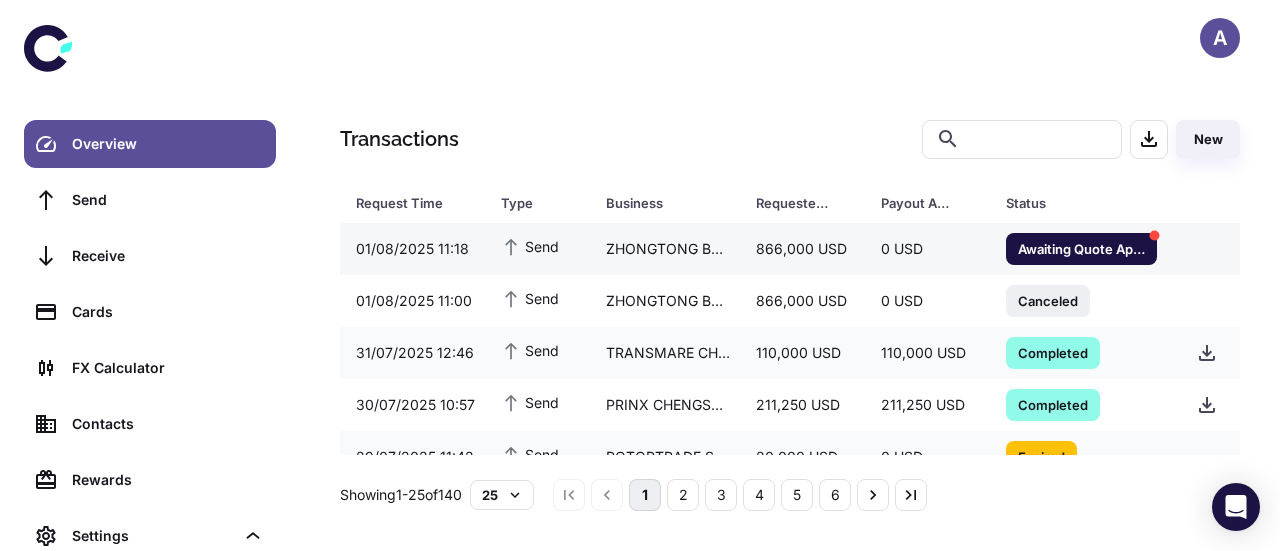 click on "ZHONGTONG BUS HONG KONG COMPANY LIMITED" at bounding box center [665, 249] 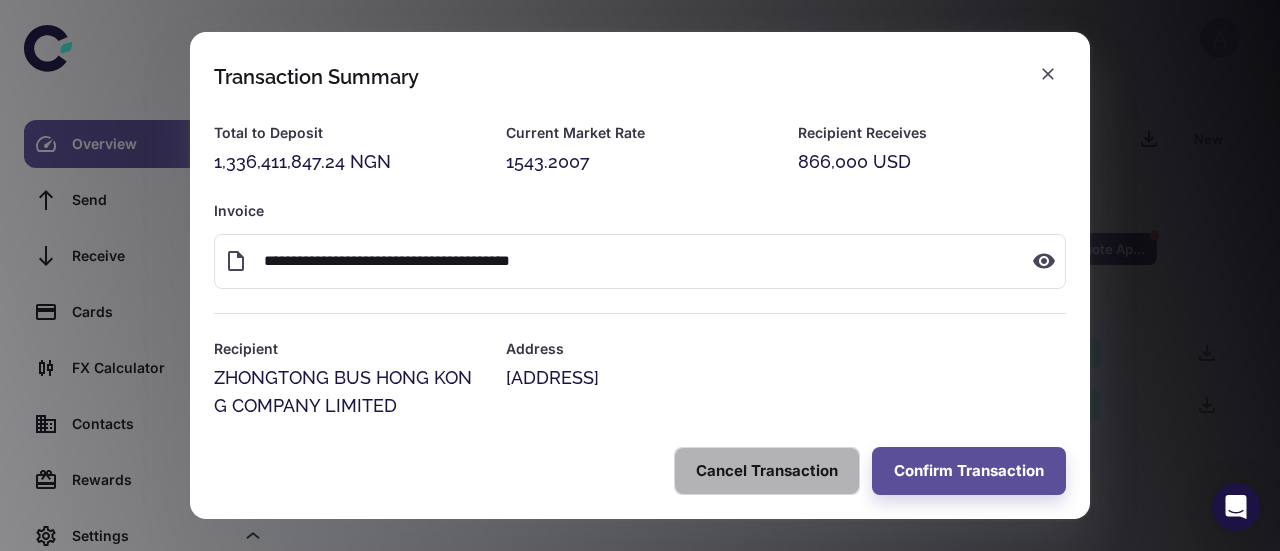 click on "Cancel Transaction" at bounding box center [767, 471] 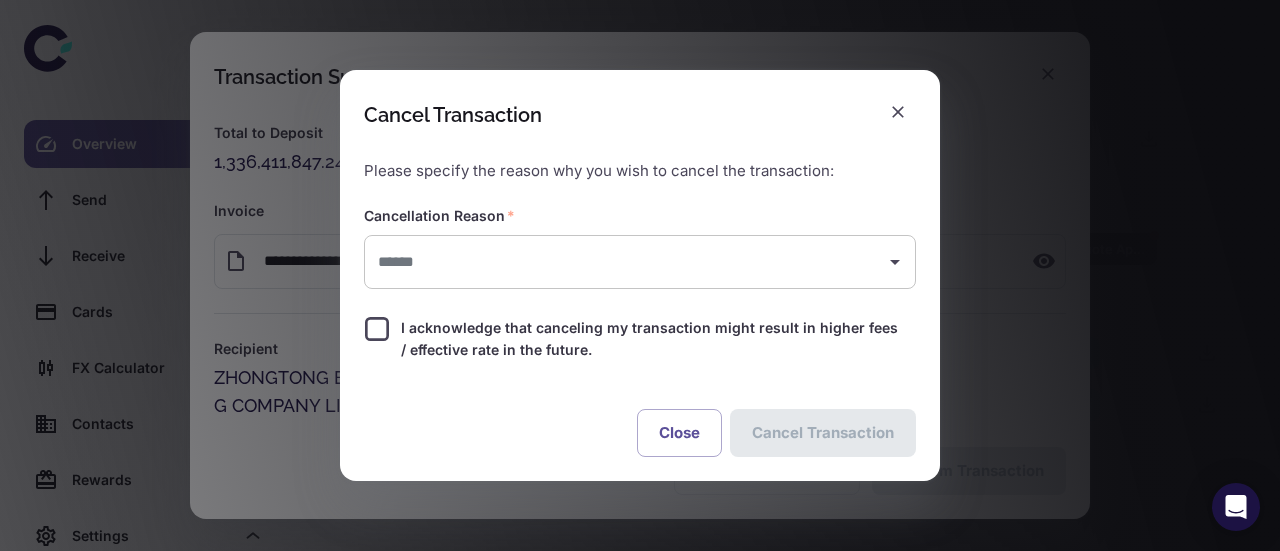 click at bounding box center (625, 262) 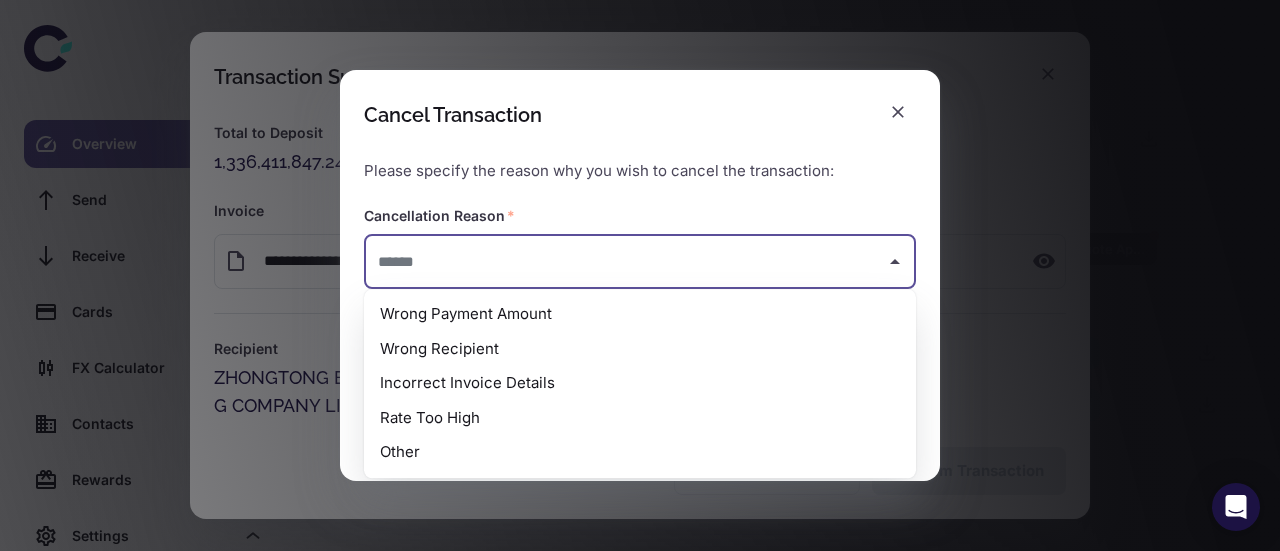 click on "Wrong Payment Amount" at bounding box center [640, 314] 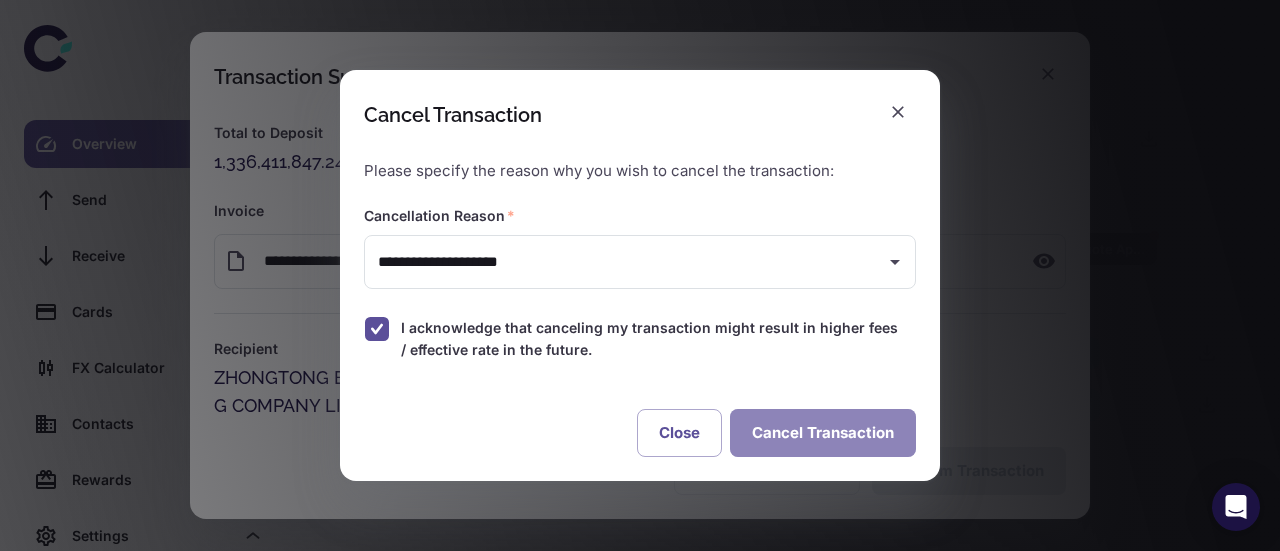 click on "Cancel Transaction" at bounding box center (823, 433) 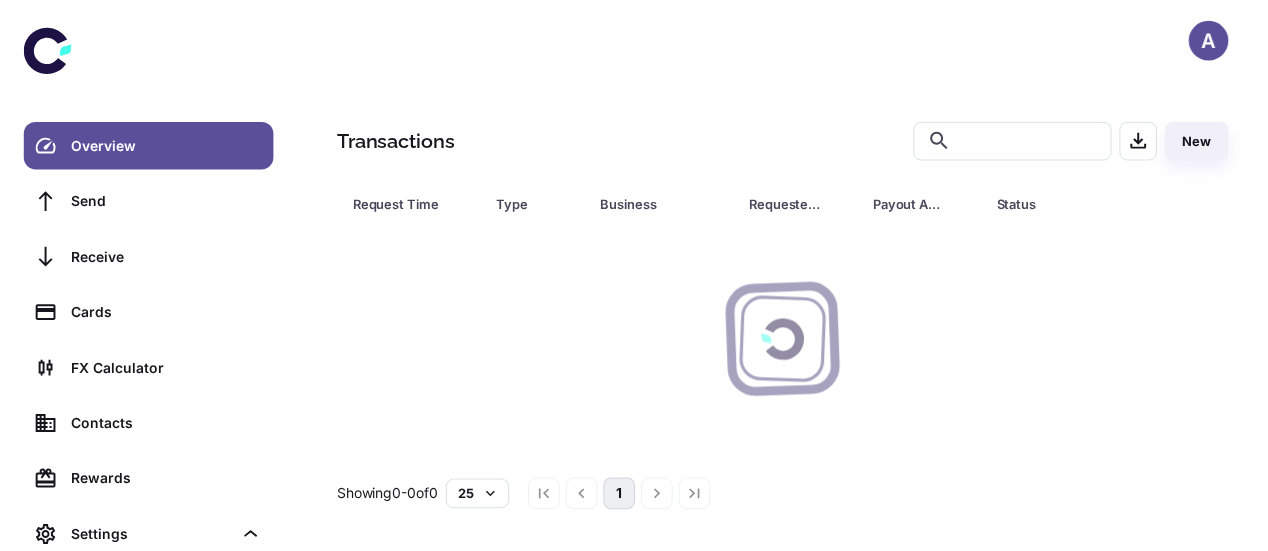 scroll, scrollTop: 0, scrollLeft: 0, axis: both 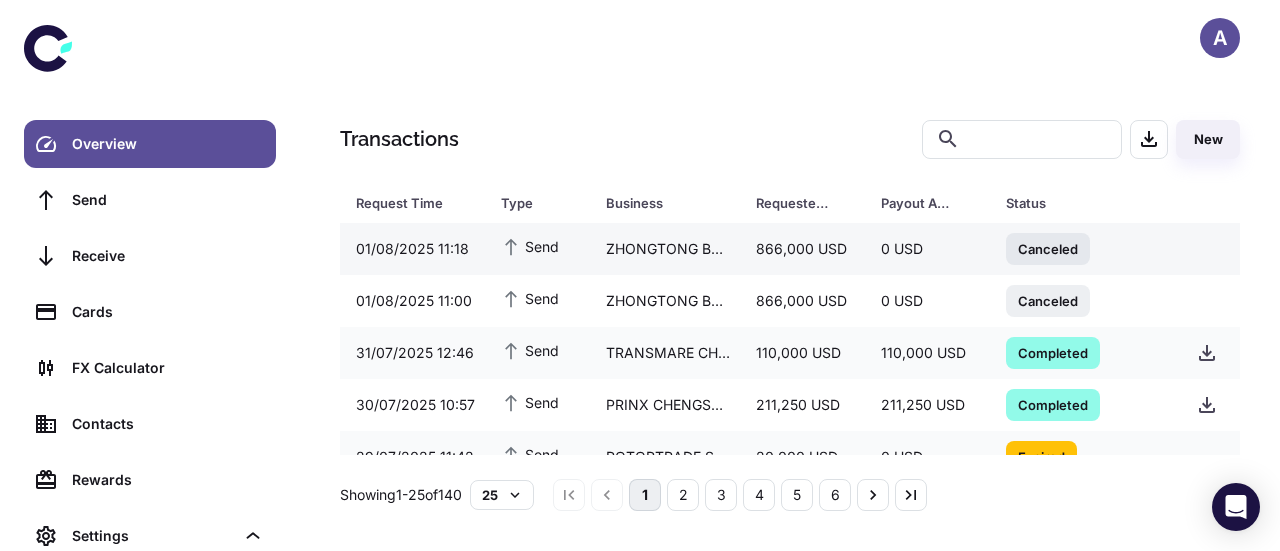 click on "ZHONGTONG BUS HONG KONG COMPANY LIMITED" at bounding box center [665, 249] 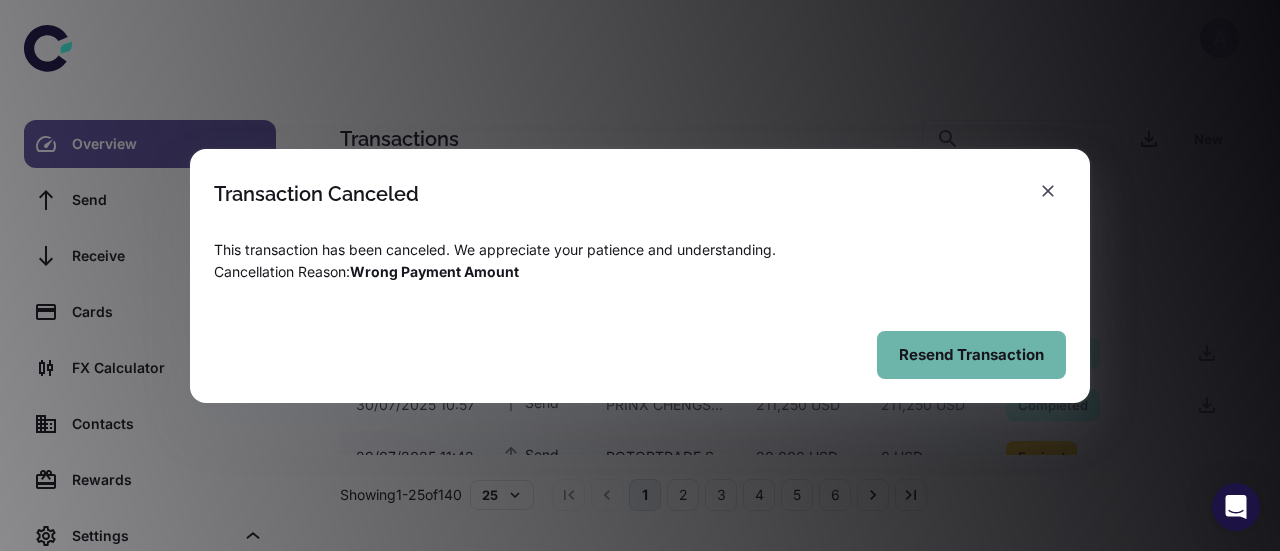 click on "Resend Transaction" at bounding box center [971, 355] 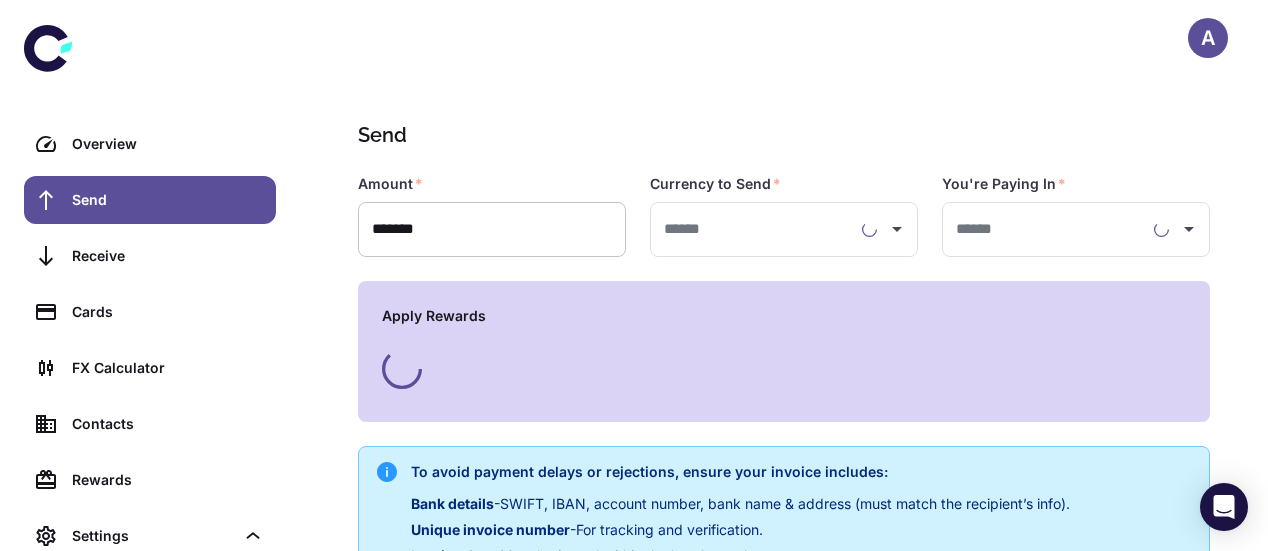 type on "**********" 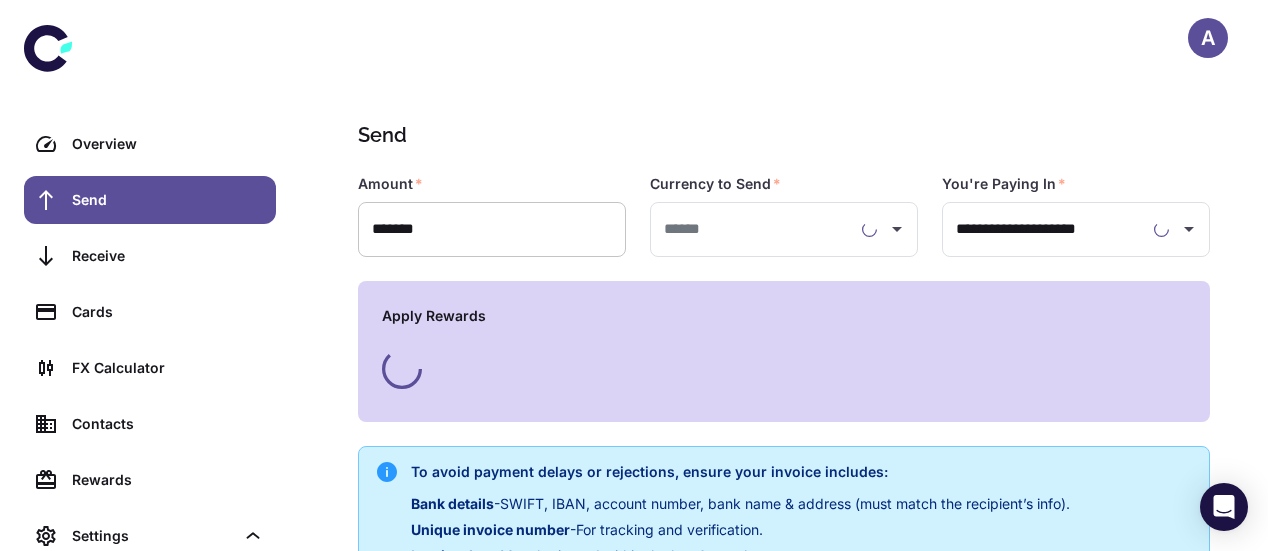 type on "**********" 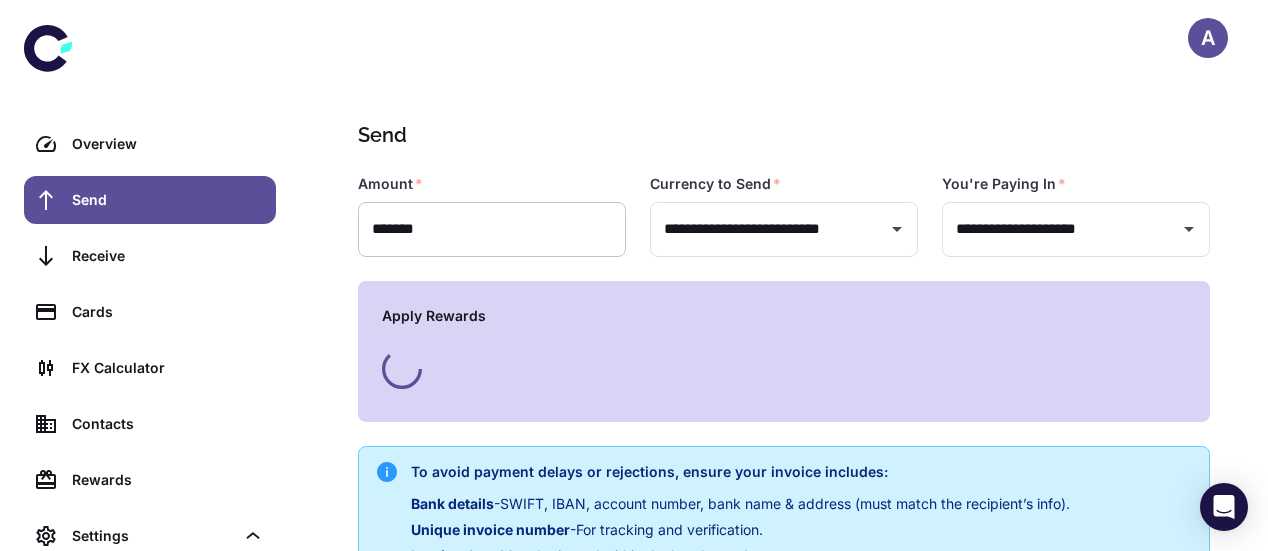 click on "*******" at bounding box center (492, 229) 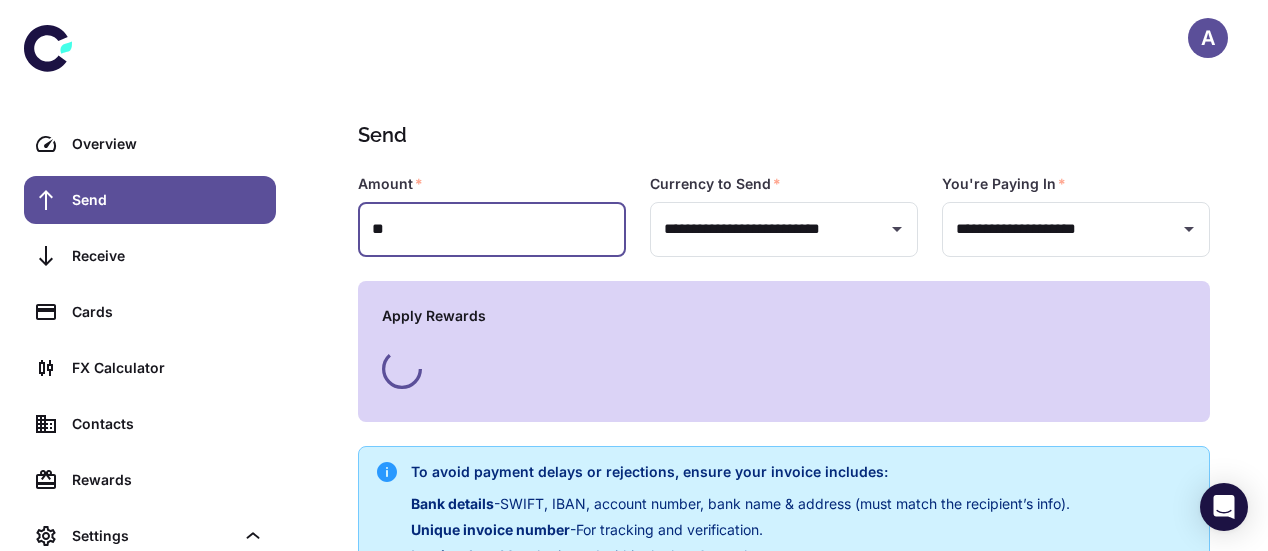 type on "*" 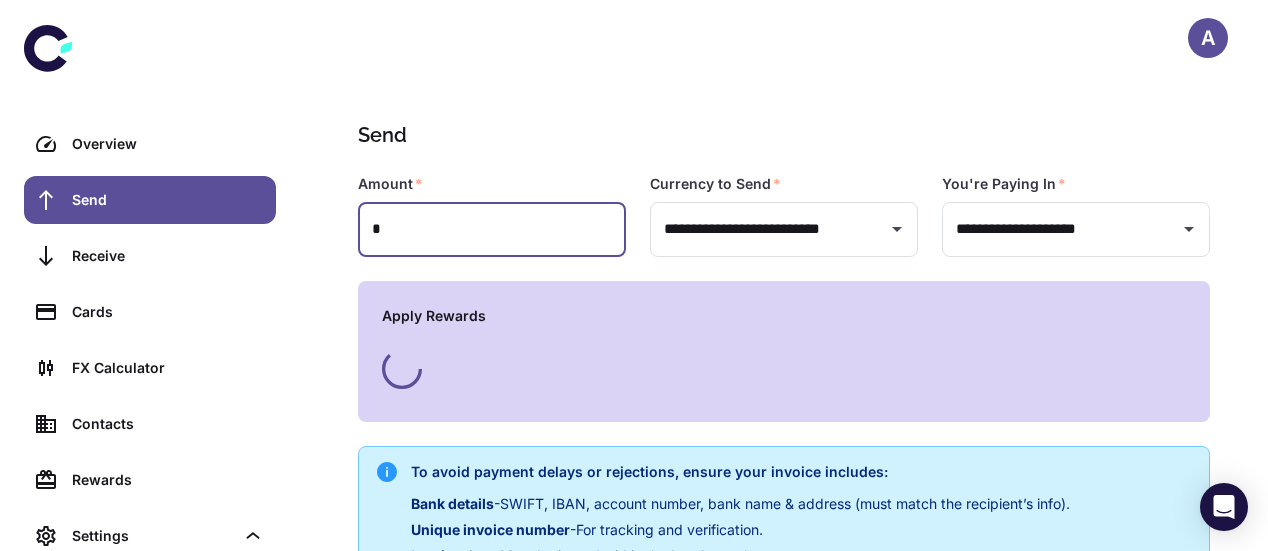 type 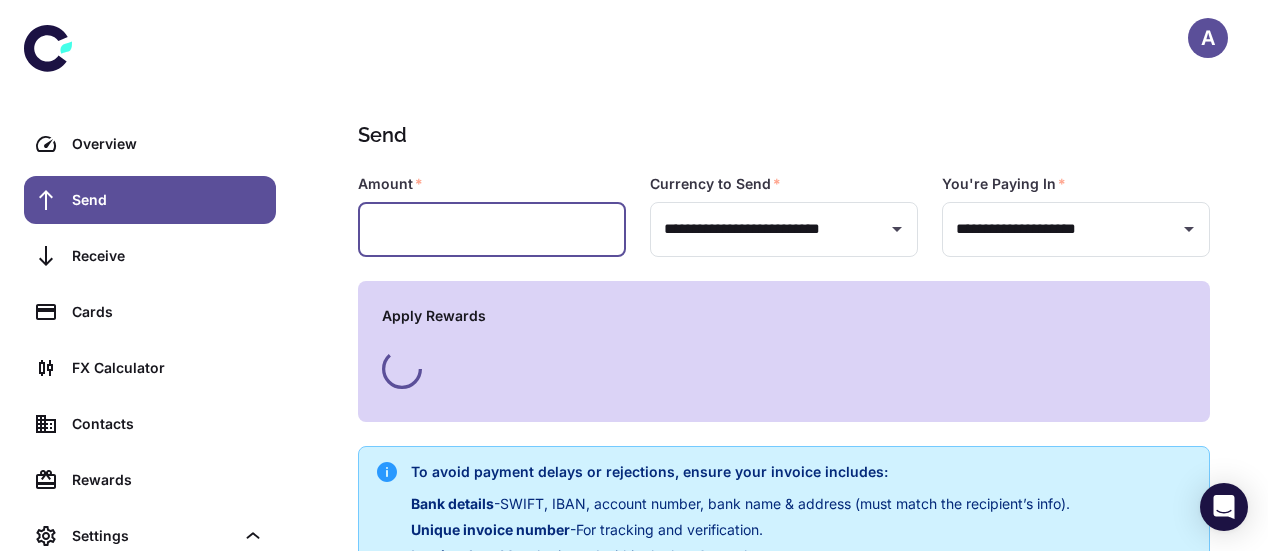 type on "**********" 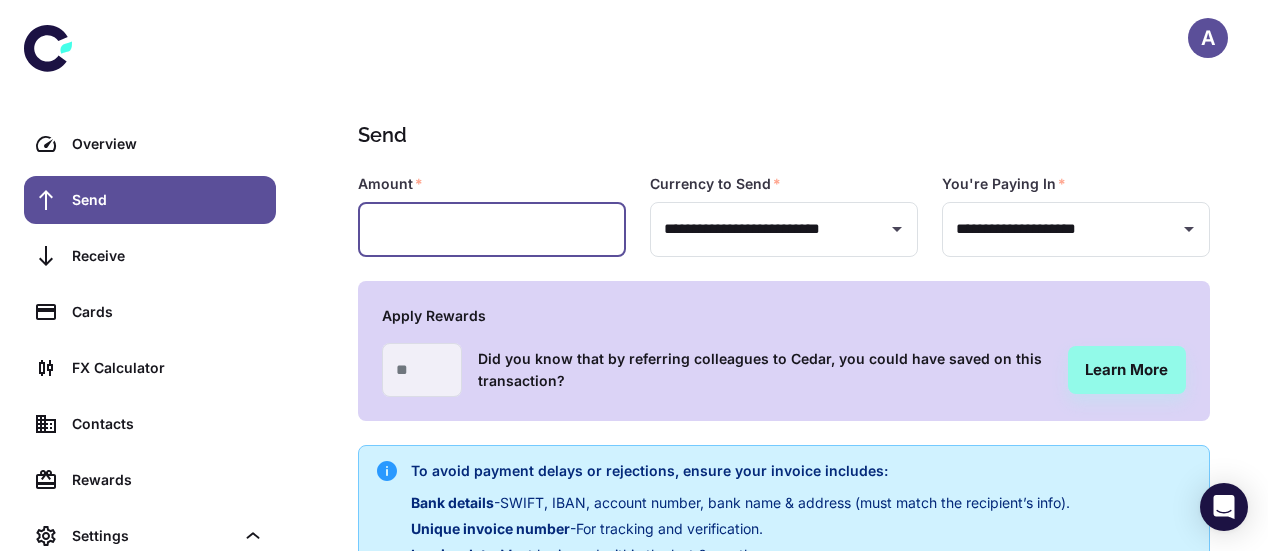 type on "*" 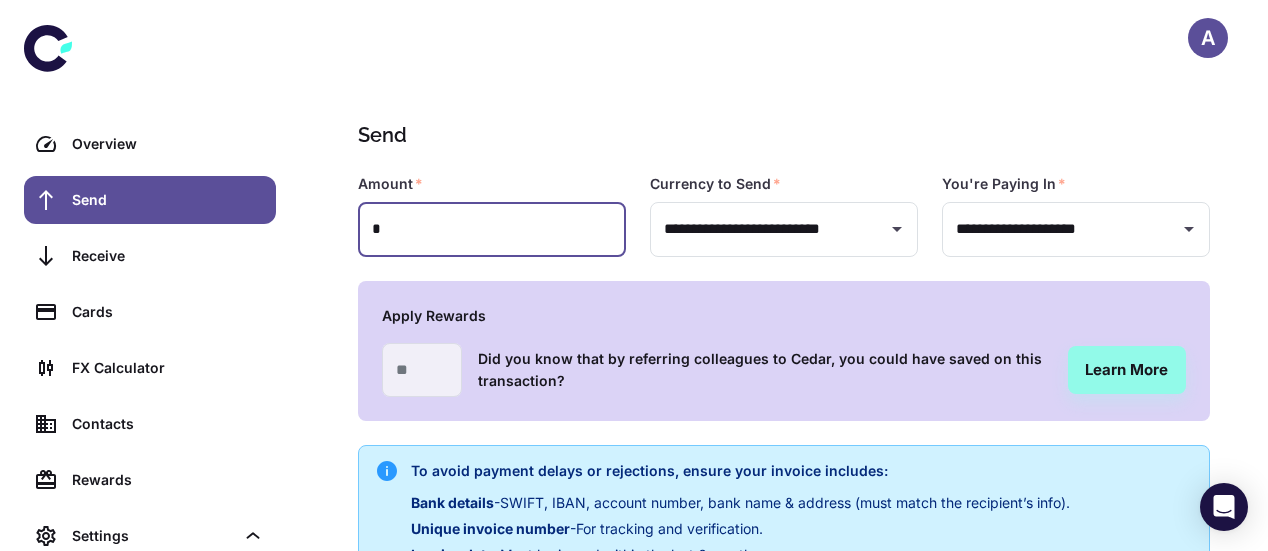 type on "**********" 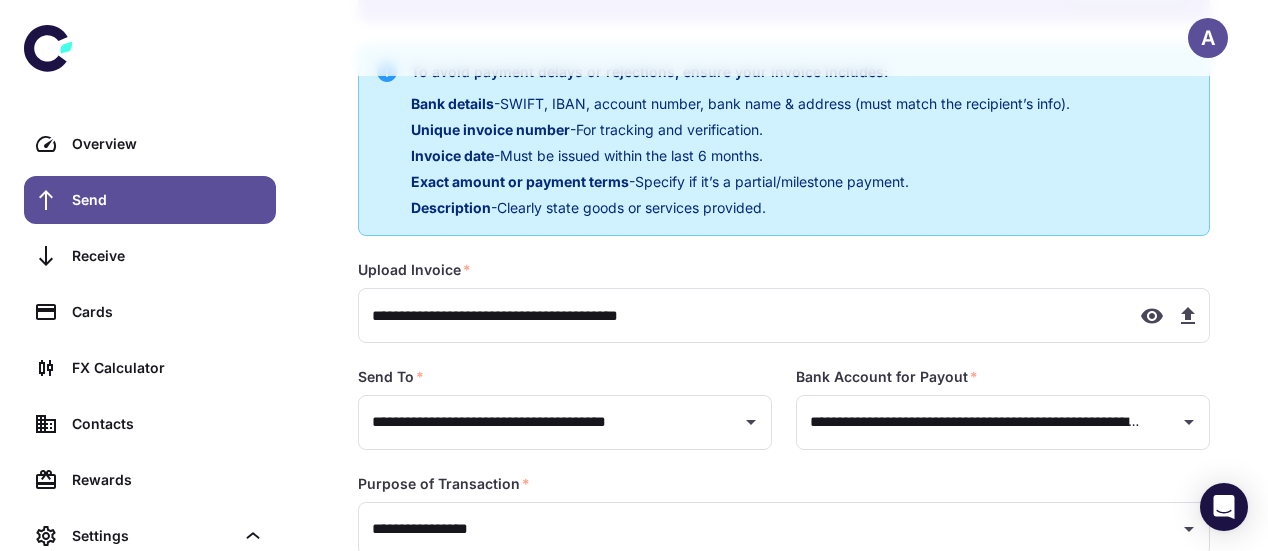 scroll, scrollTop: 402, scrollLeft: 0, axis: vertical 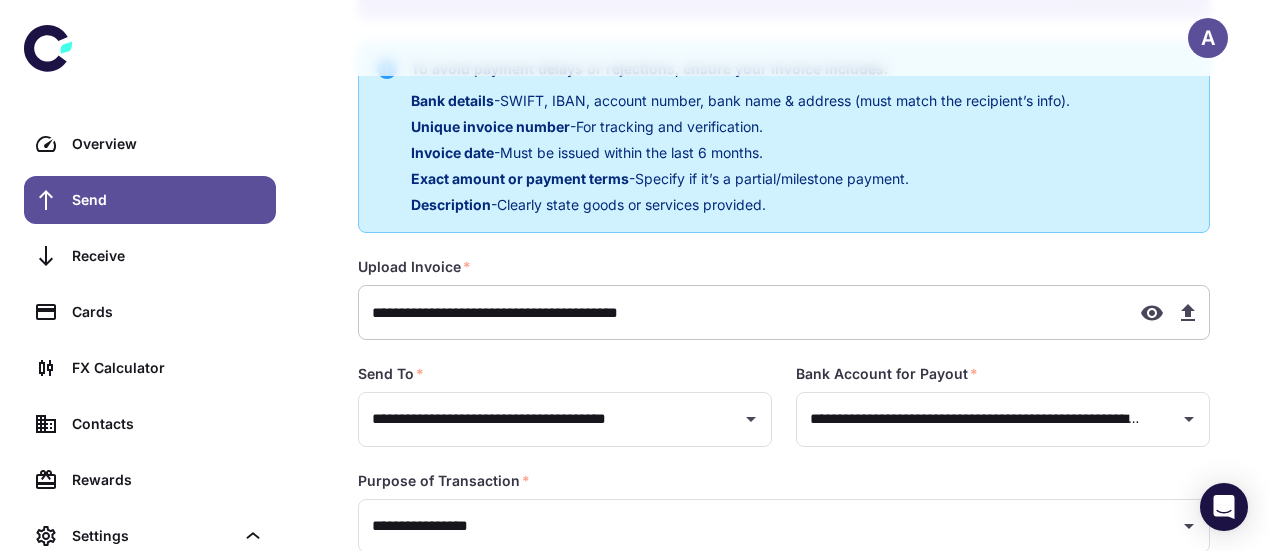 type on "*******" 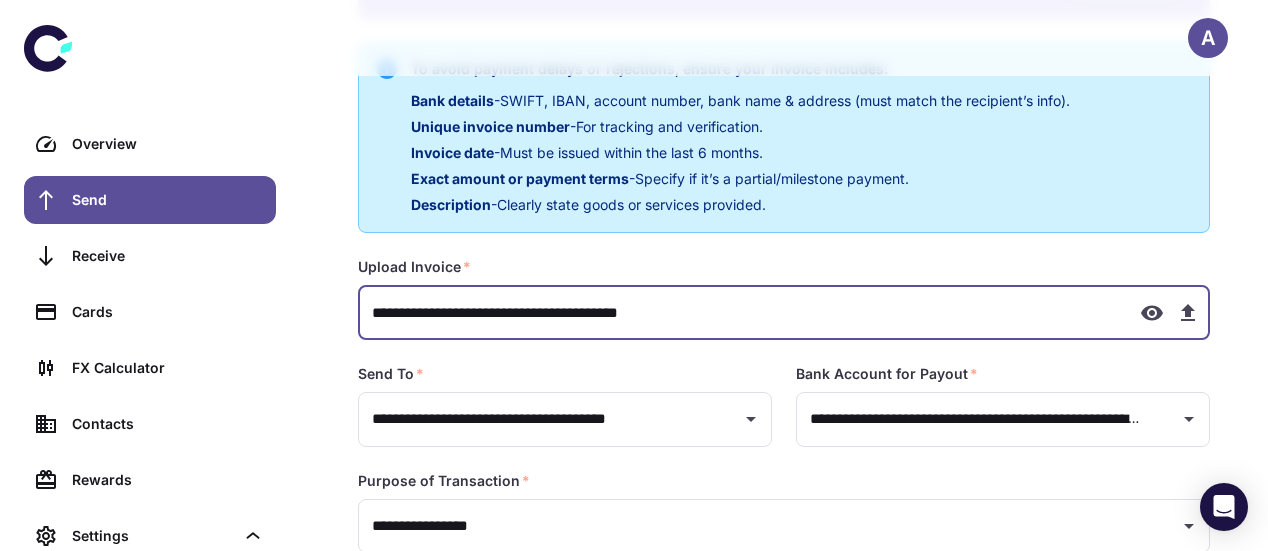 type on "**********" 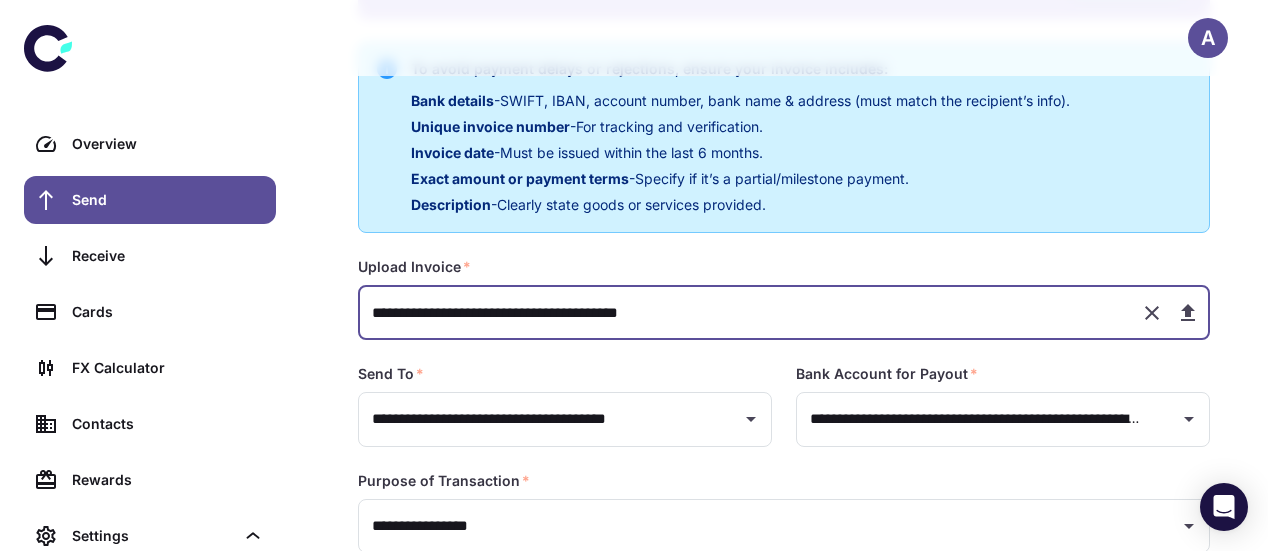 scroll, scrollTop: 515, scrollLeft: 0, axis: vertical 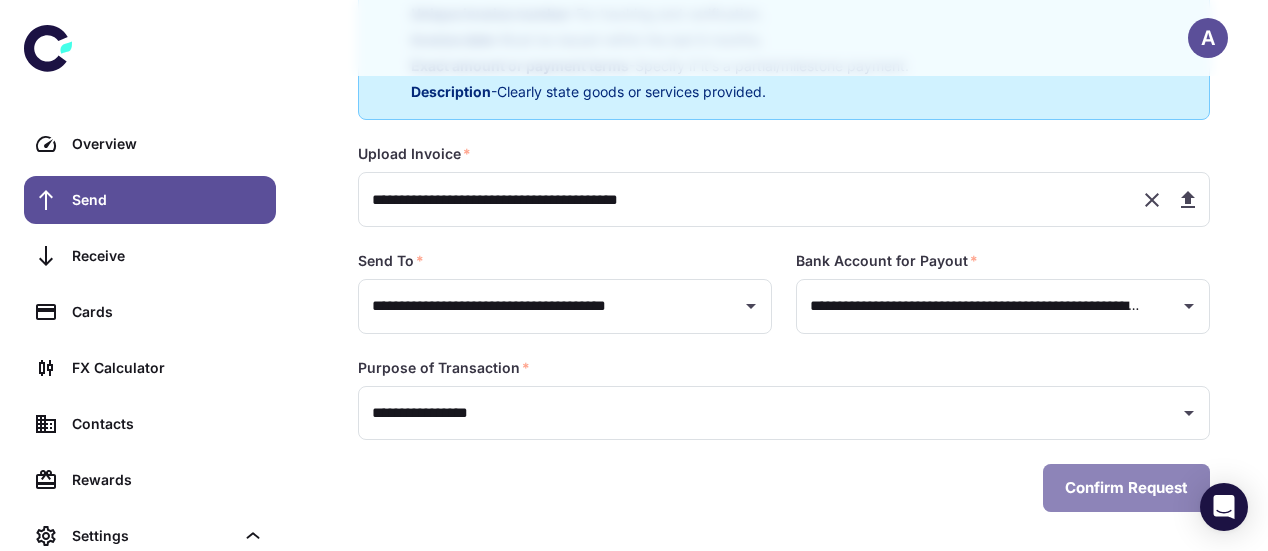 click on "Confirm Request" at bounding box center [1126, 488] 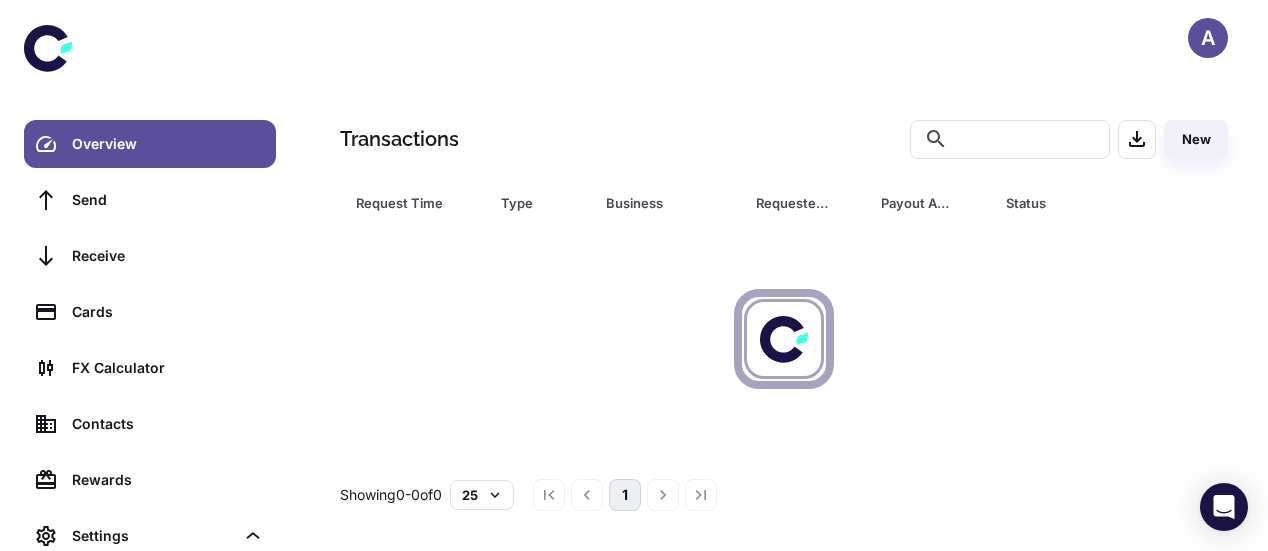 scroll, scrollTop: 0, scrollLeft: 0, axis: both 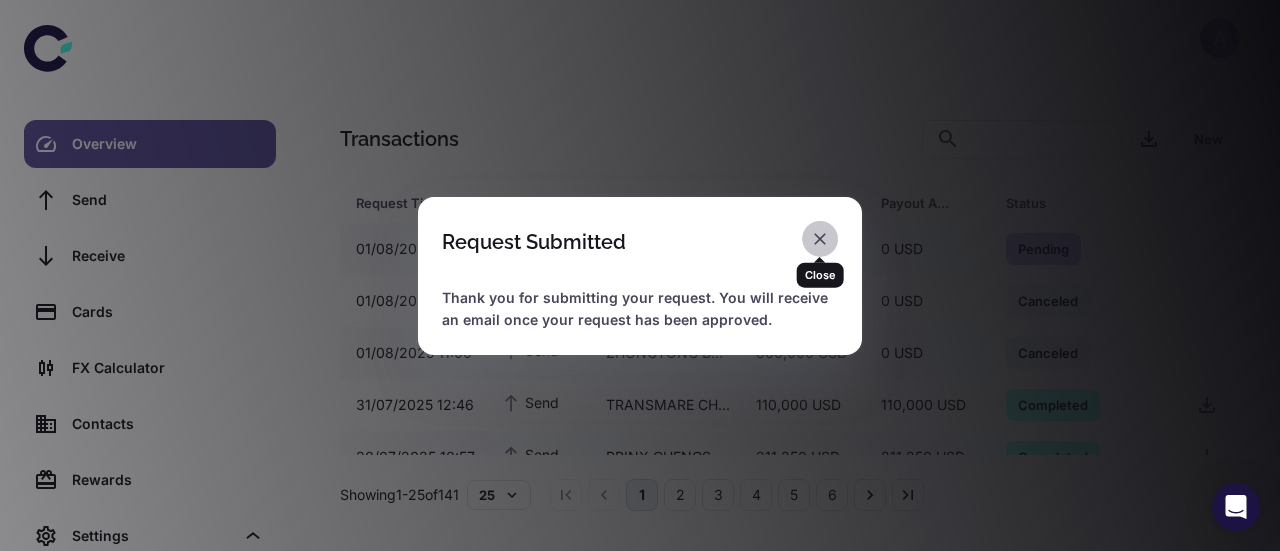 click 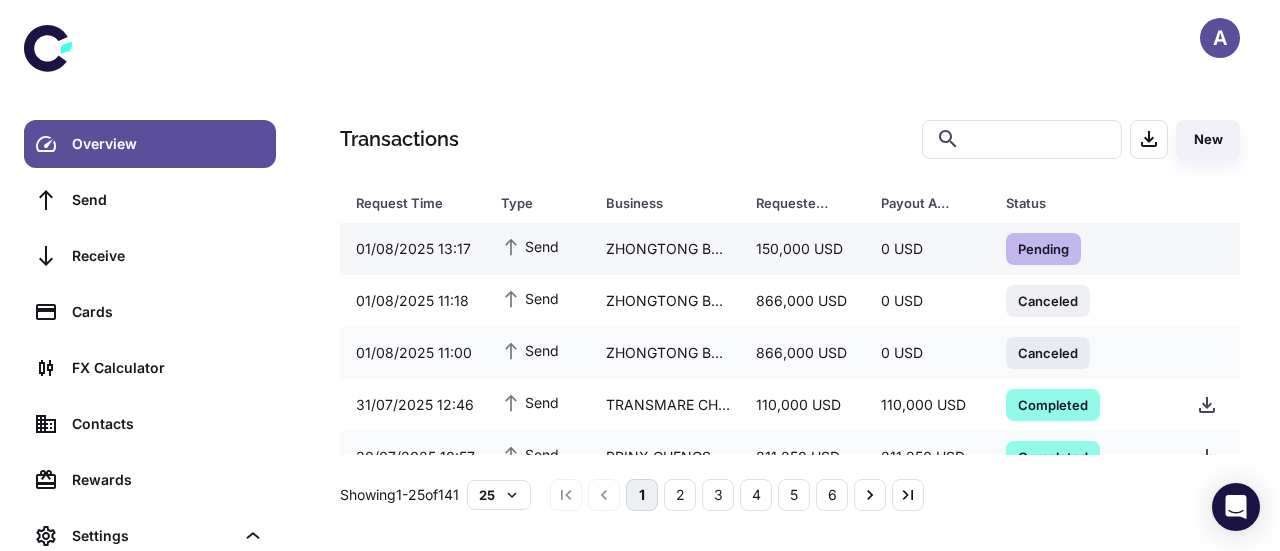 click on "Send" at bounding box center (537, 248) 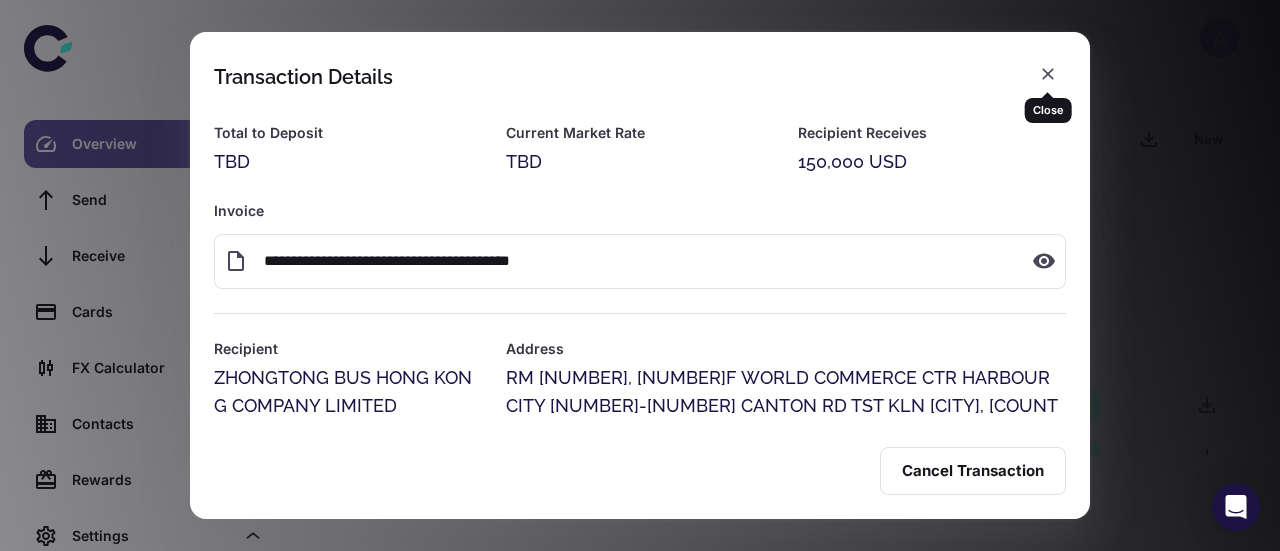 click on "Close" at bounding box center [1048, 103] 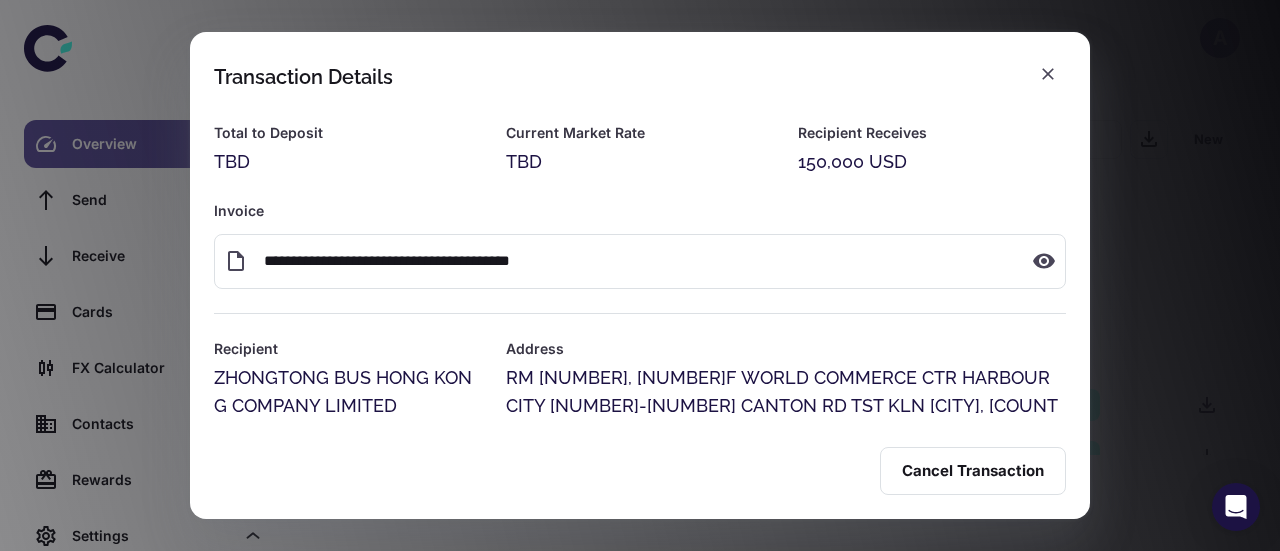 click 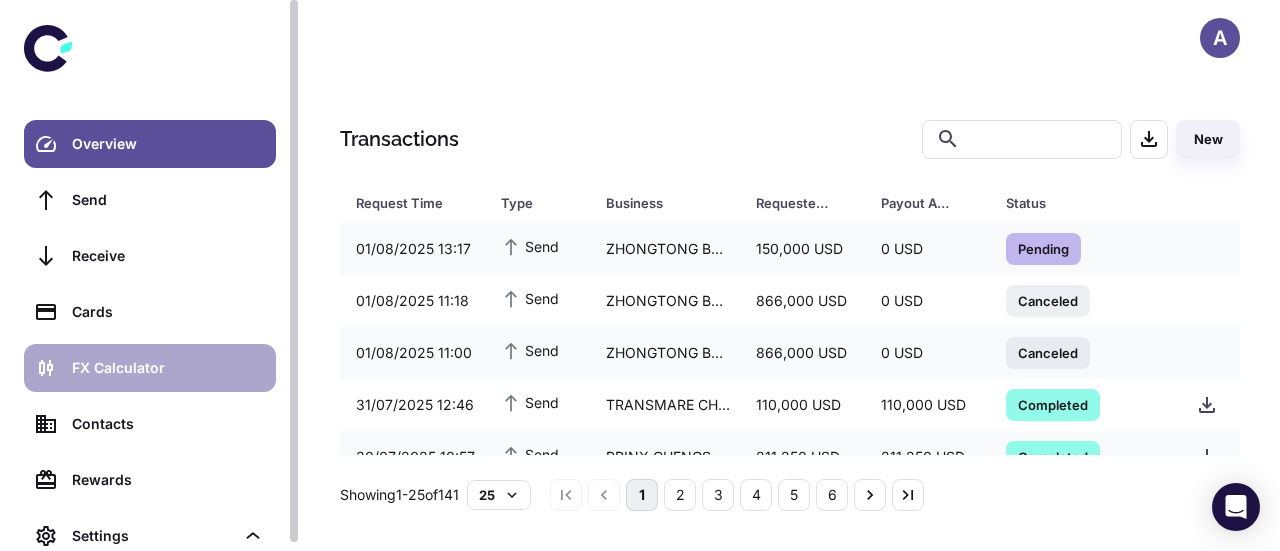 click on "FX Calculator" at bounding box center [168, 368] 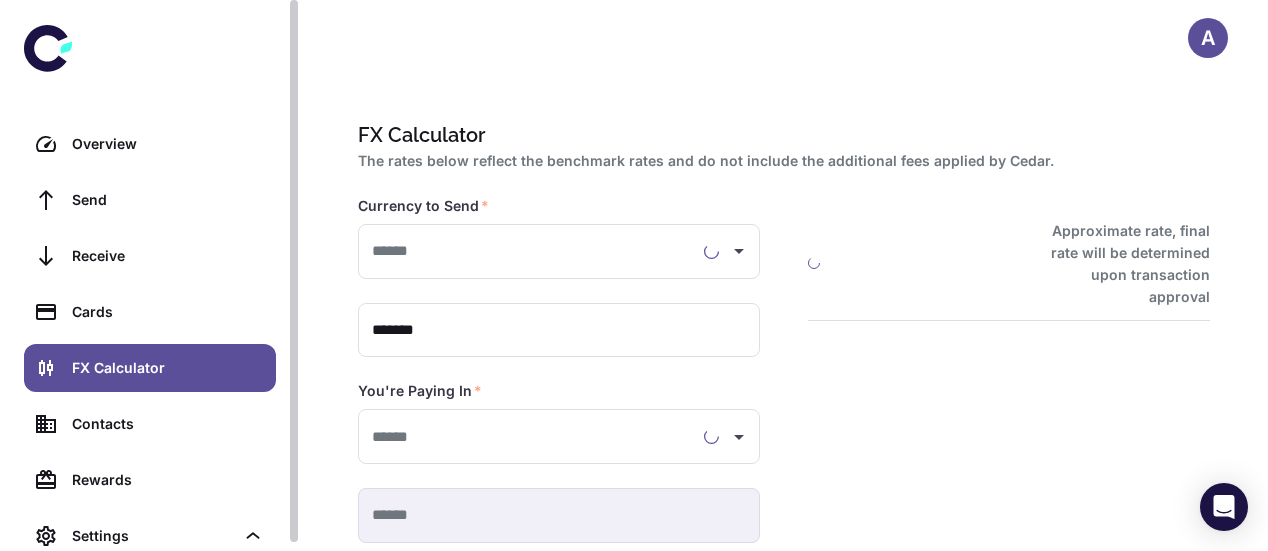 type on "**********" 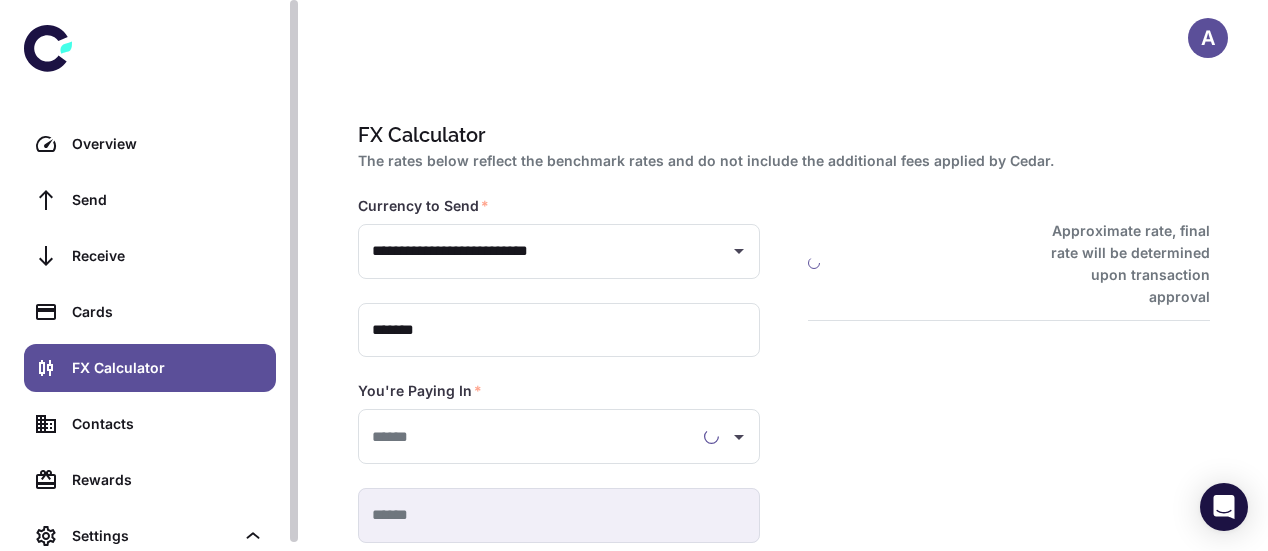 type on "**********" 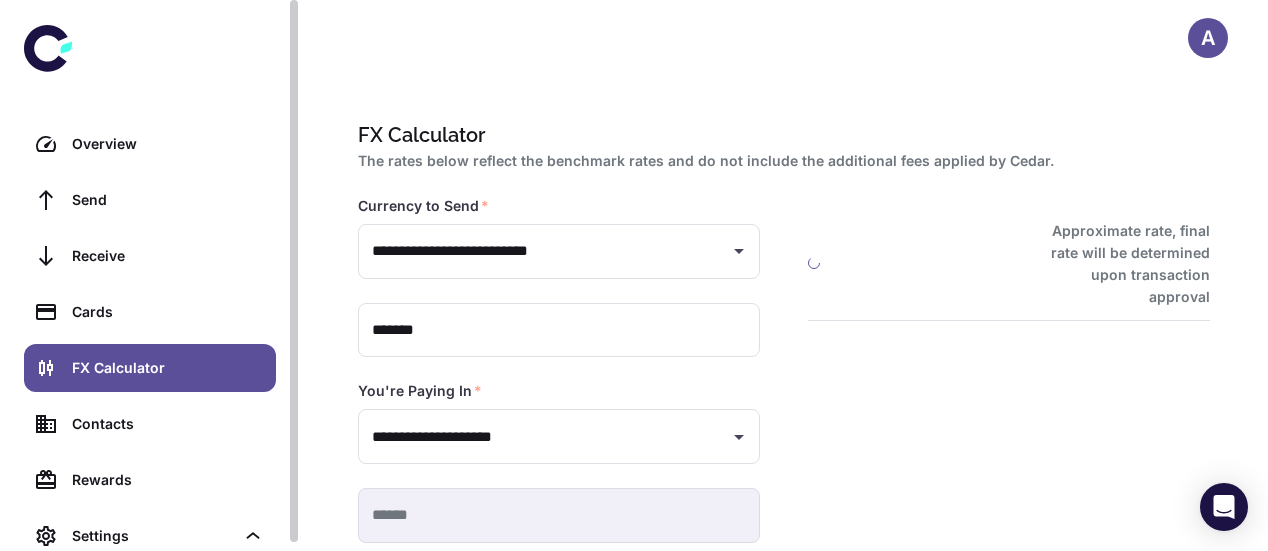 type on "**********" 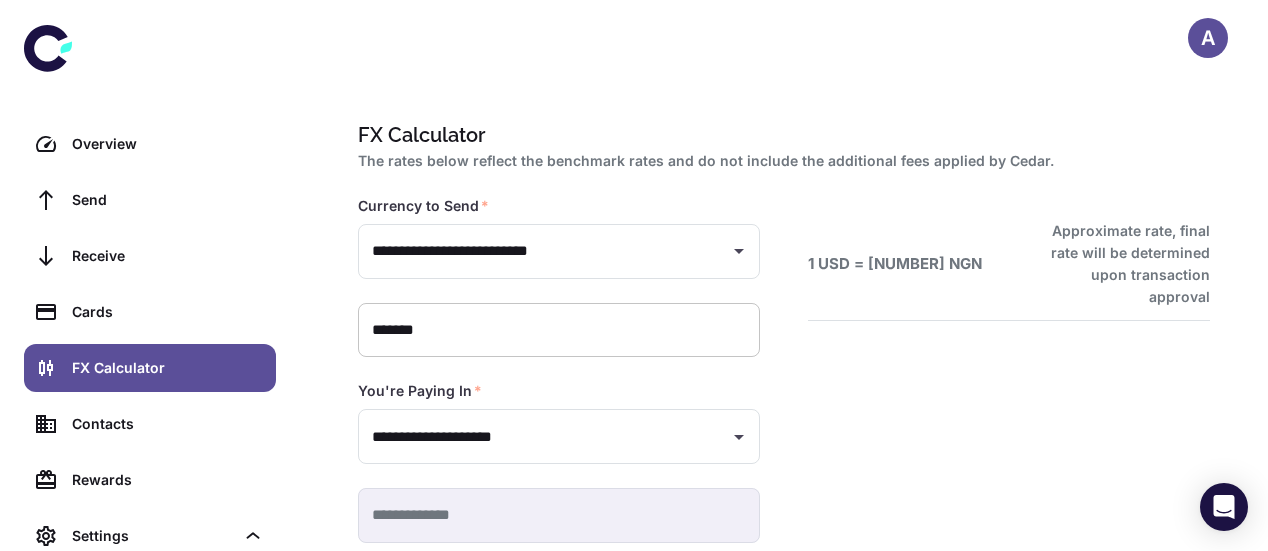 click on "*******" at bounding box center [559, 330] 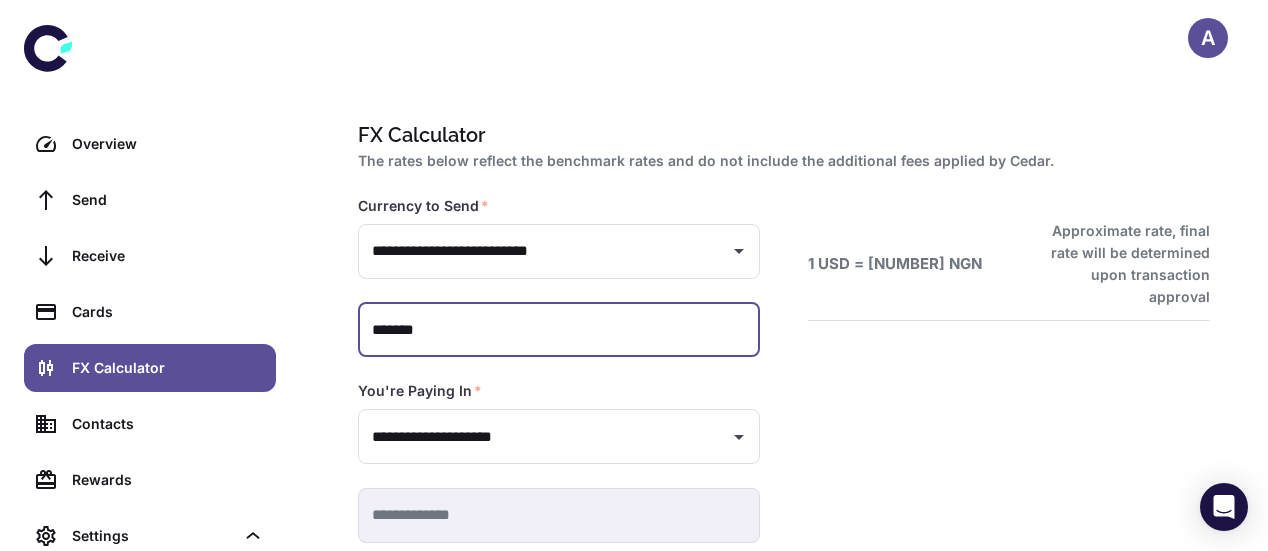 type on "******" 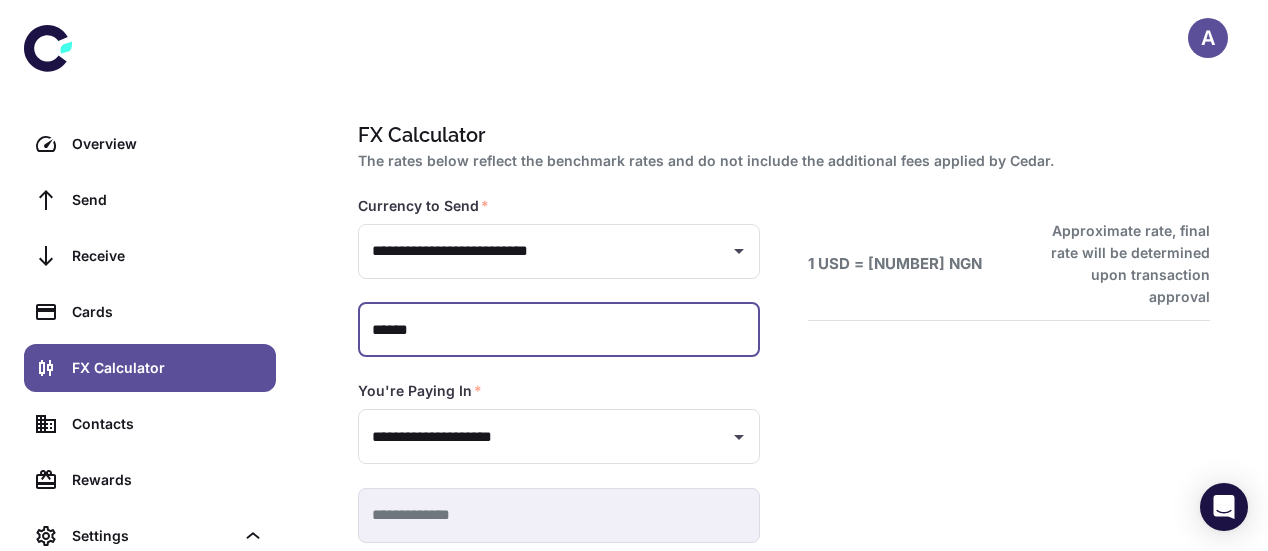 type 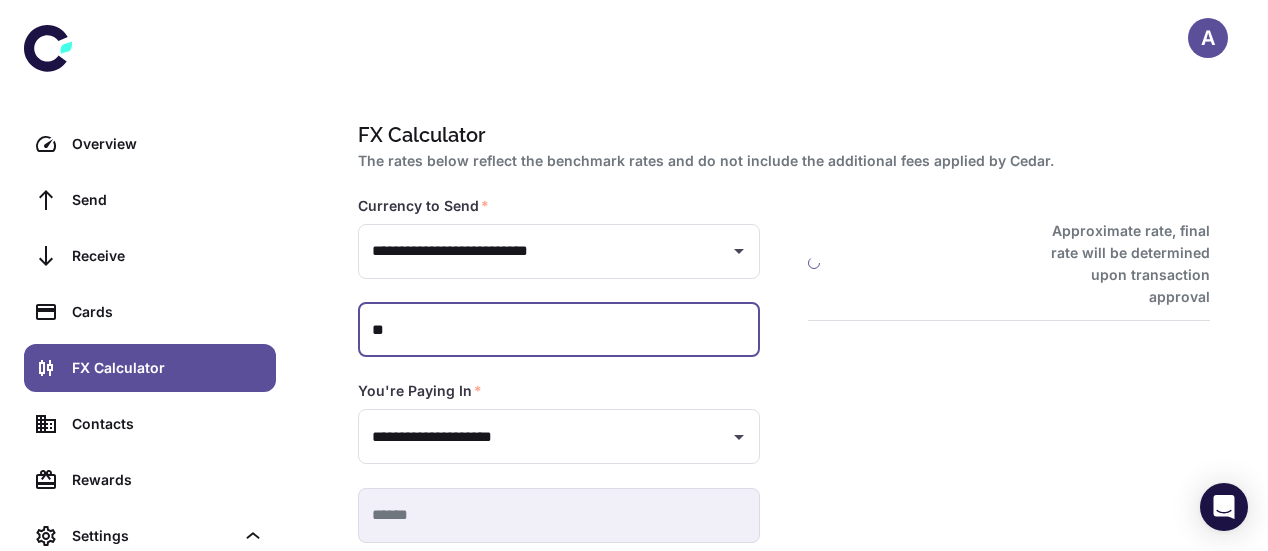 type on "*" 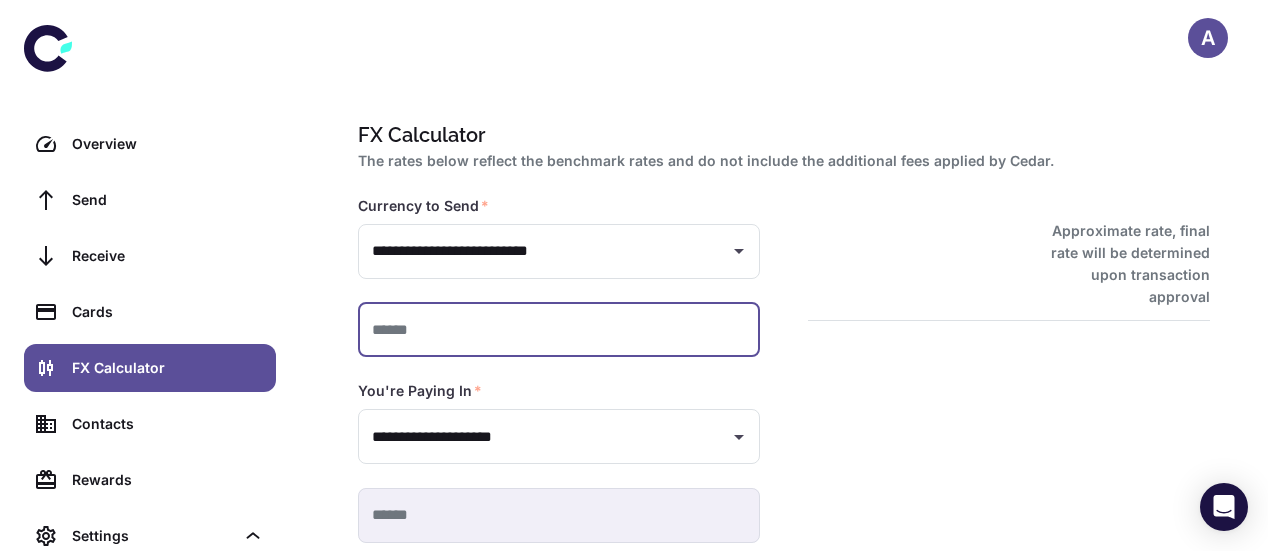 type on "*" 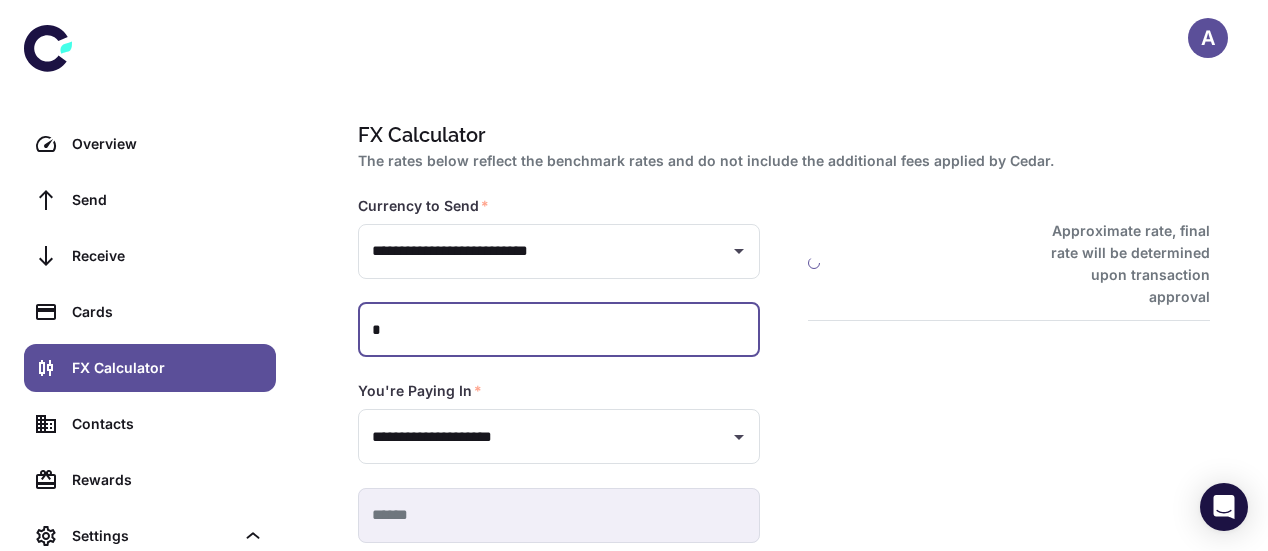 type on "*********" 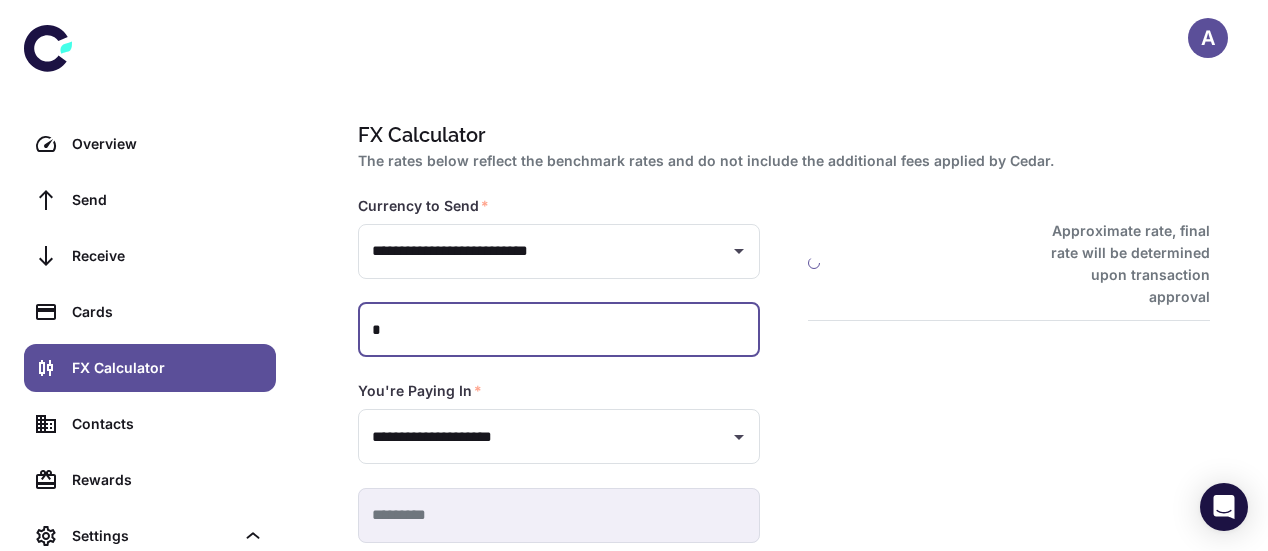 type on "**" 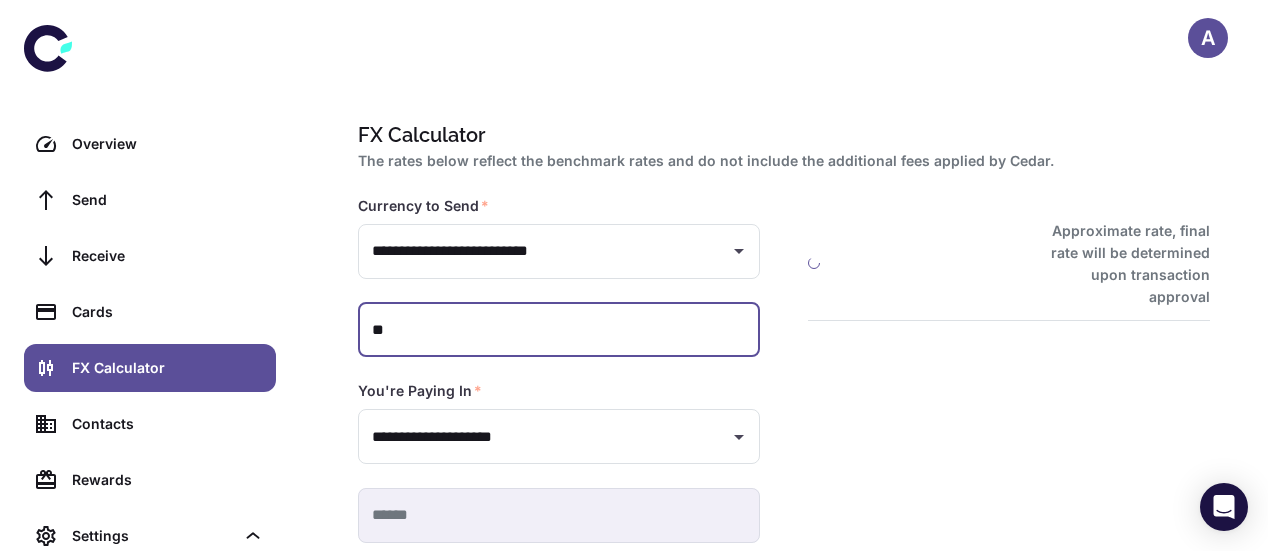 type on "**********" 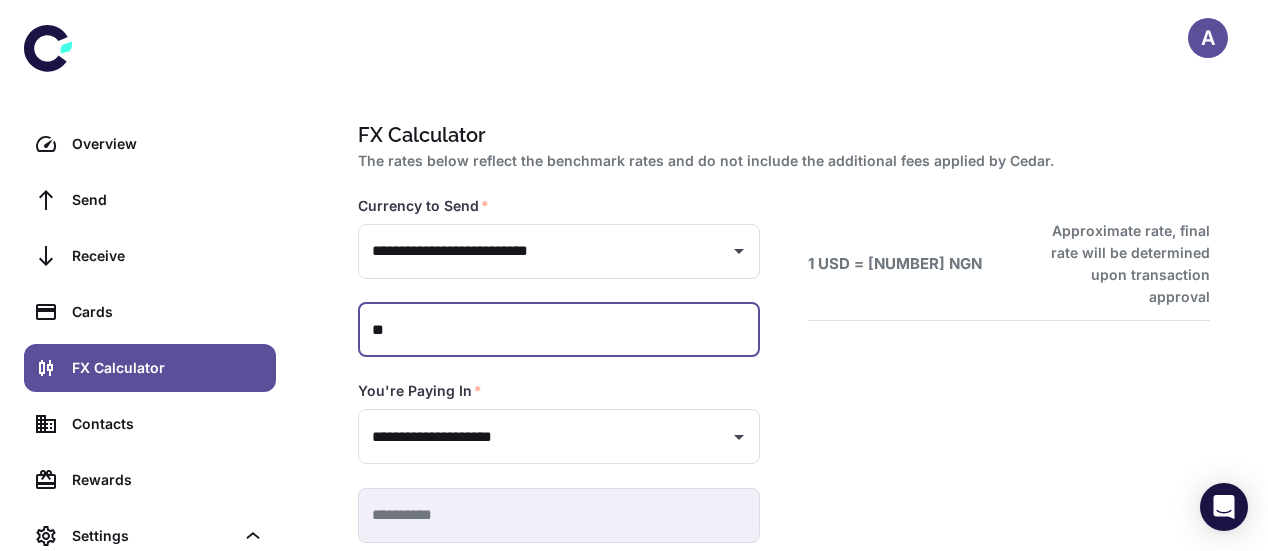 type on "***" 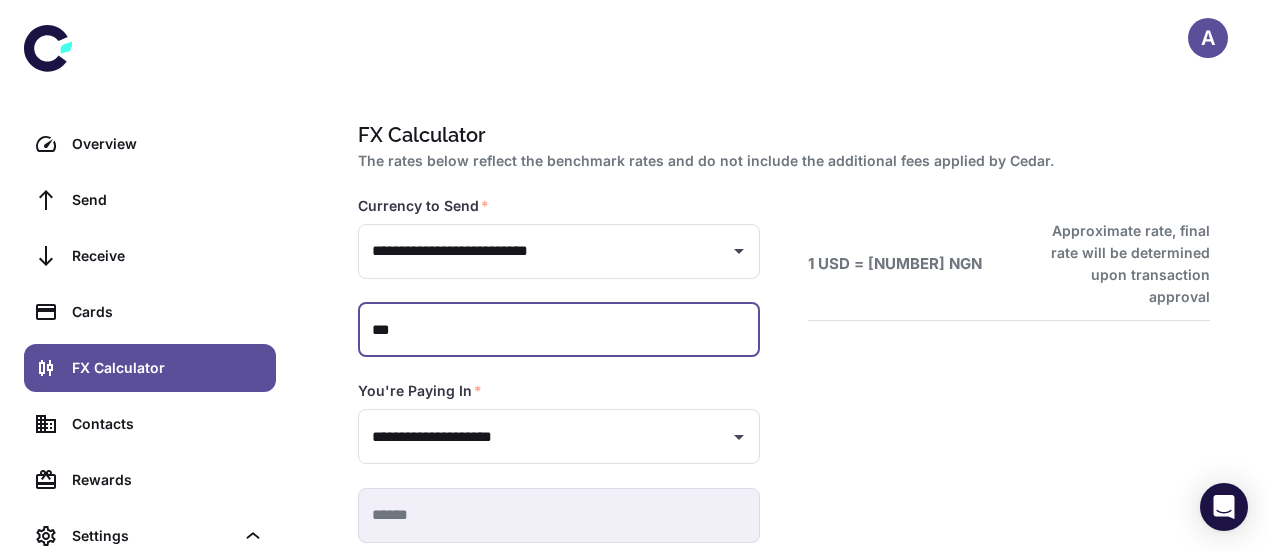 type on "**********" 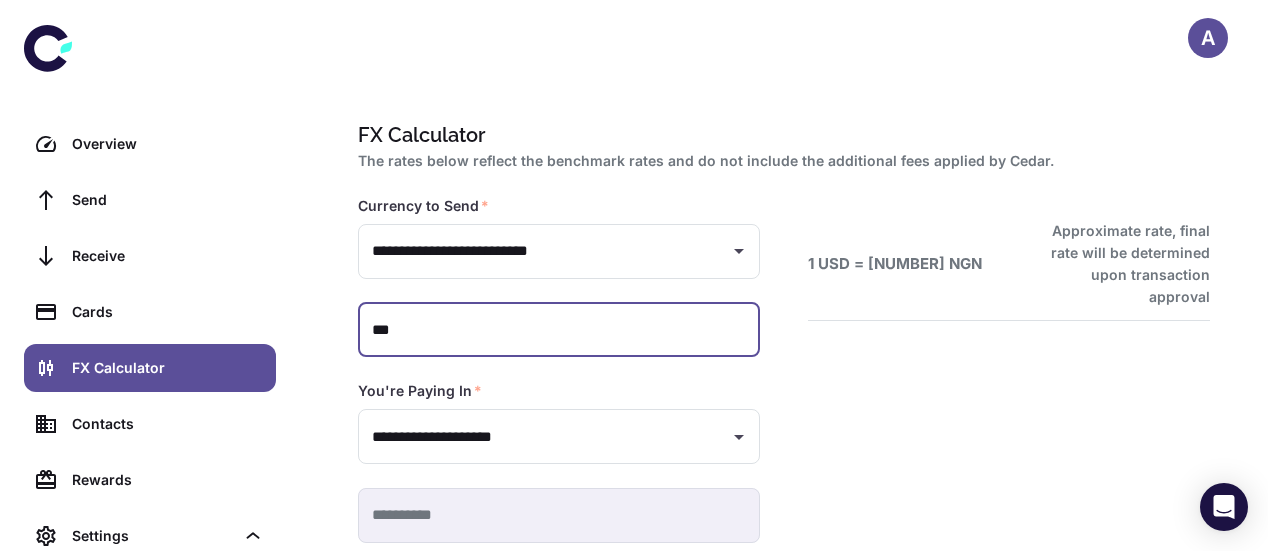 type on "*****" 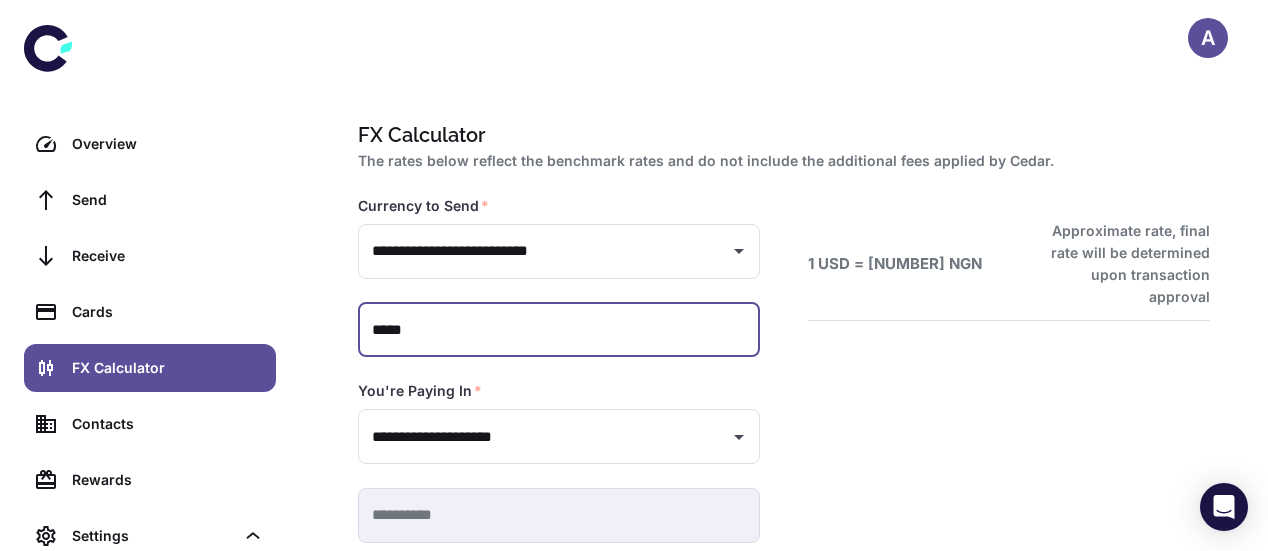 type 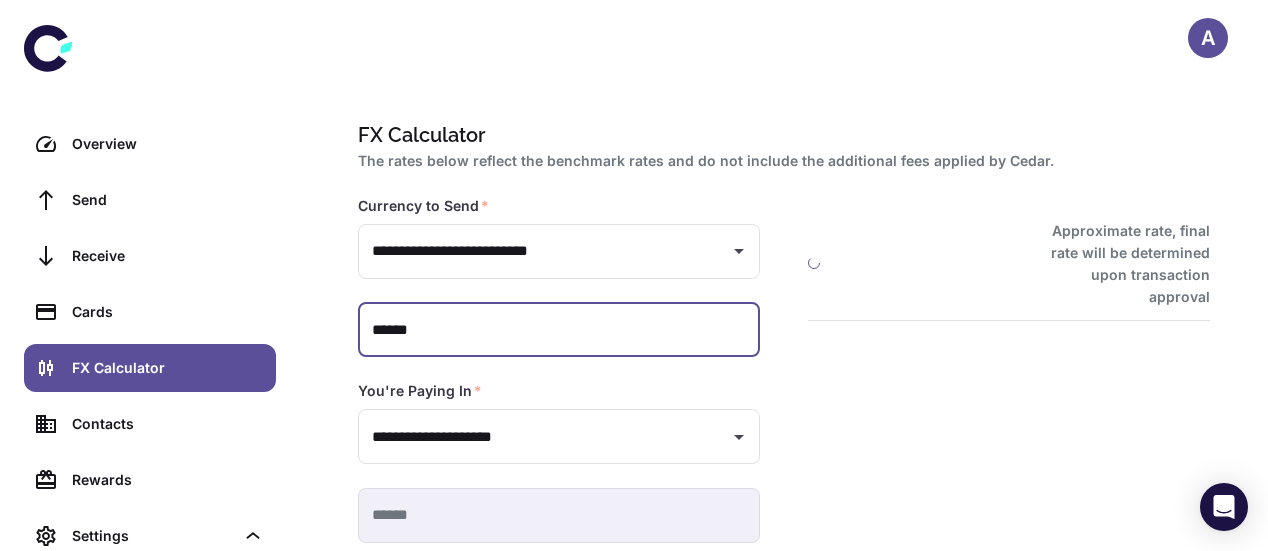 type on "*******" 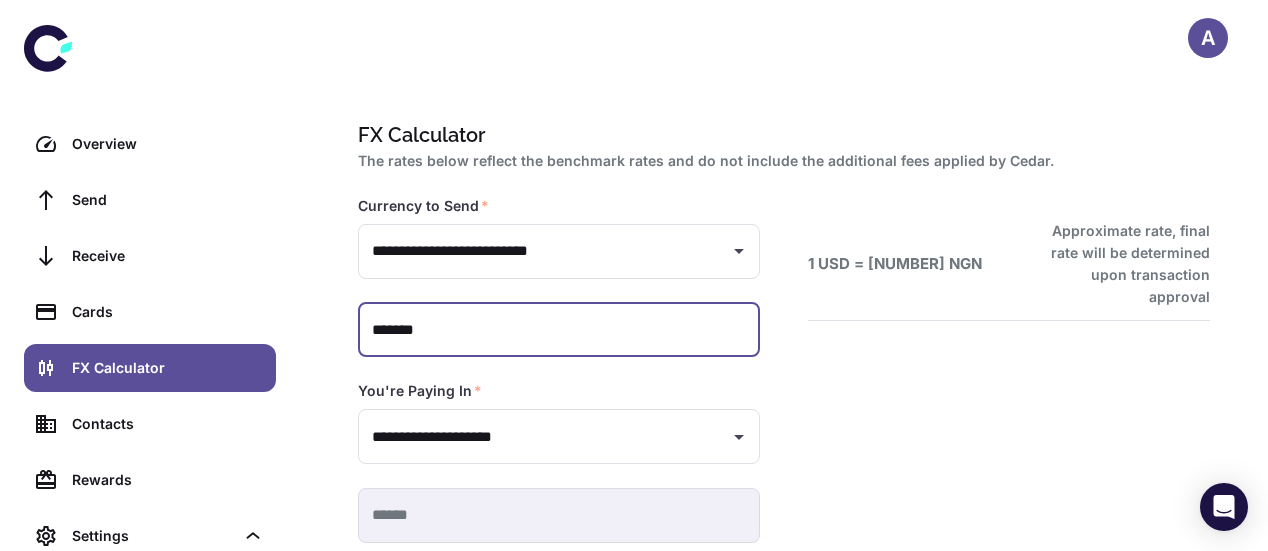 type on "**********" 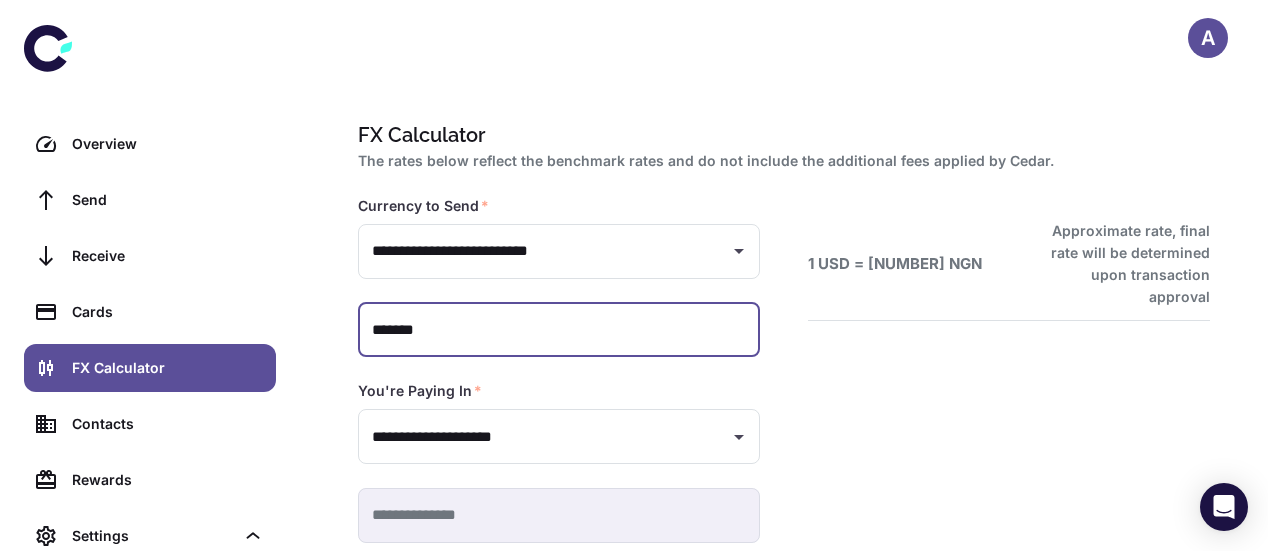 scroll, scrollTop: 103, scrollLeft: 0, axis: vertical 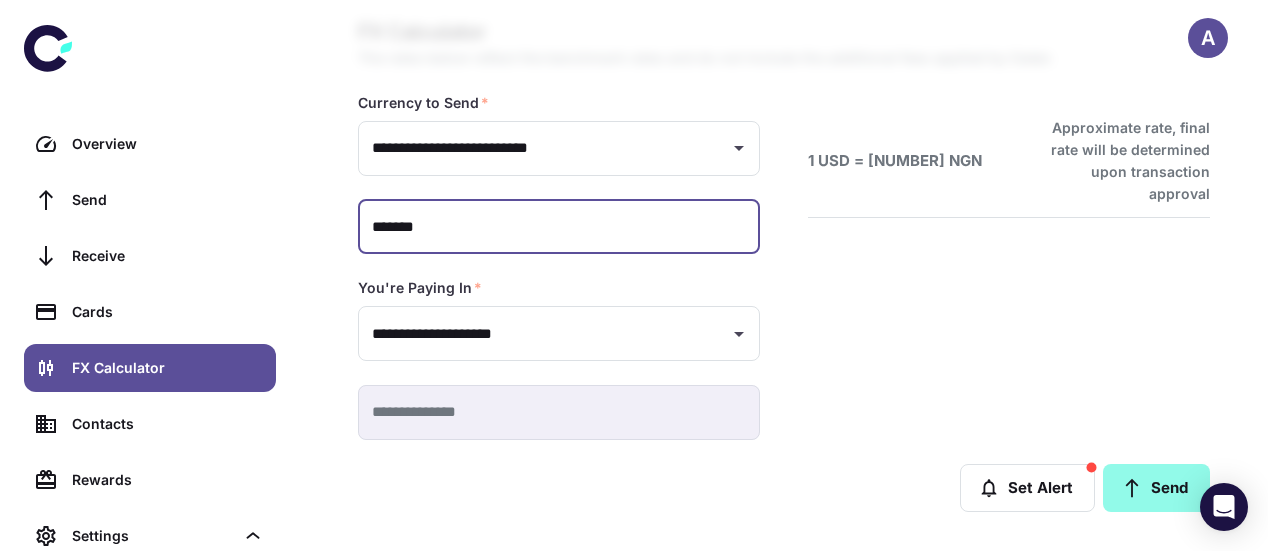 type on "*******" 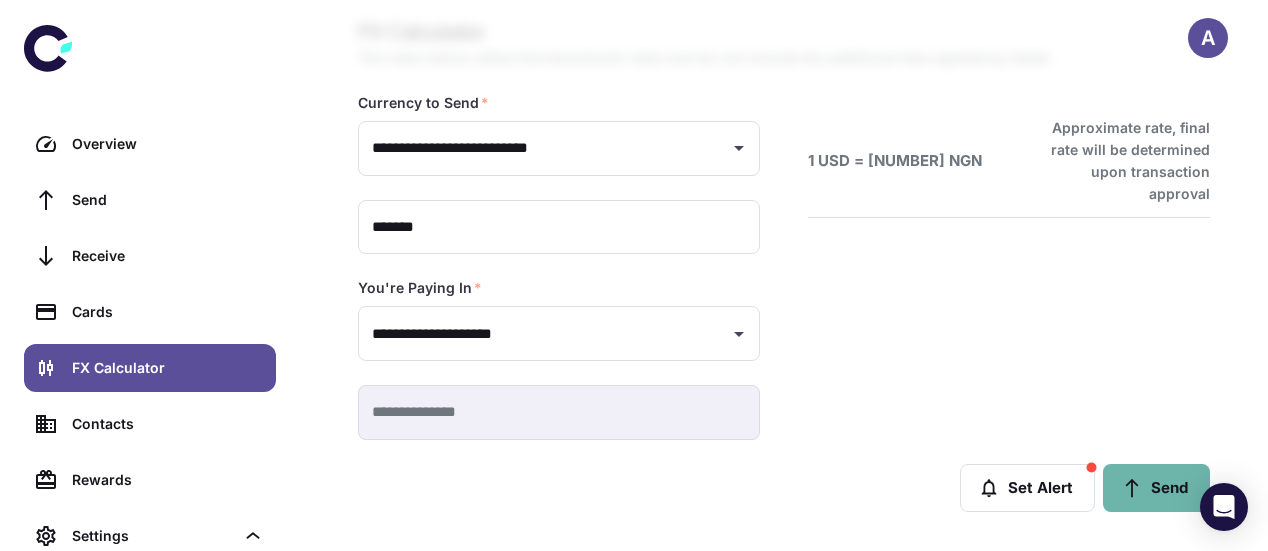 click on "Send" at bounding box center (1156, 488) 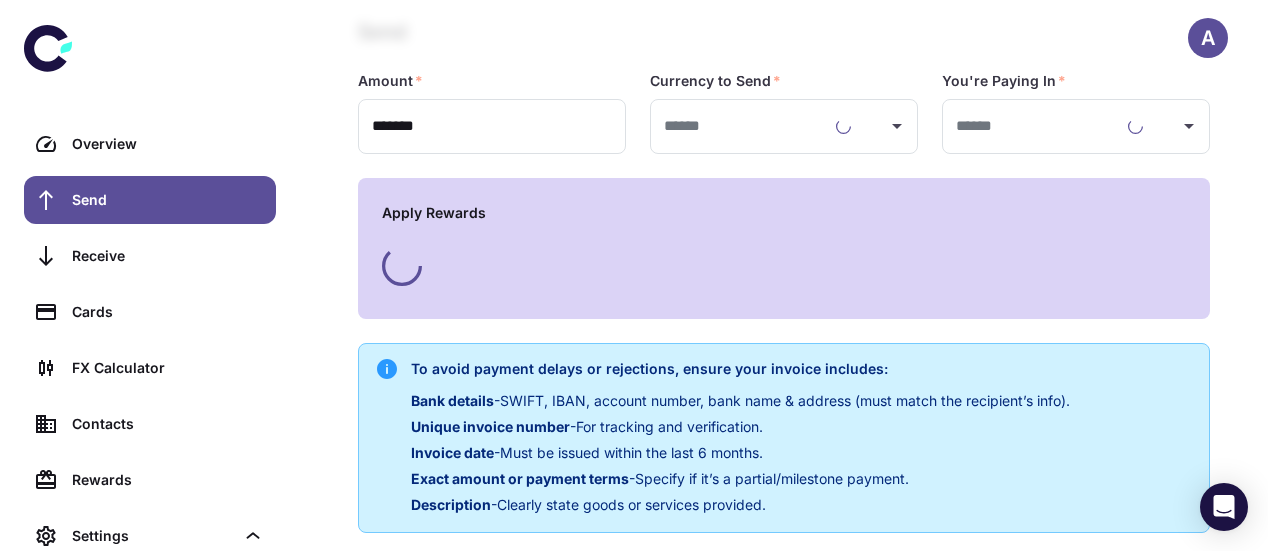 type on "**********" 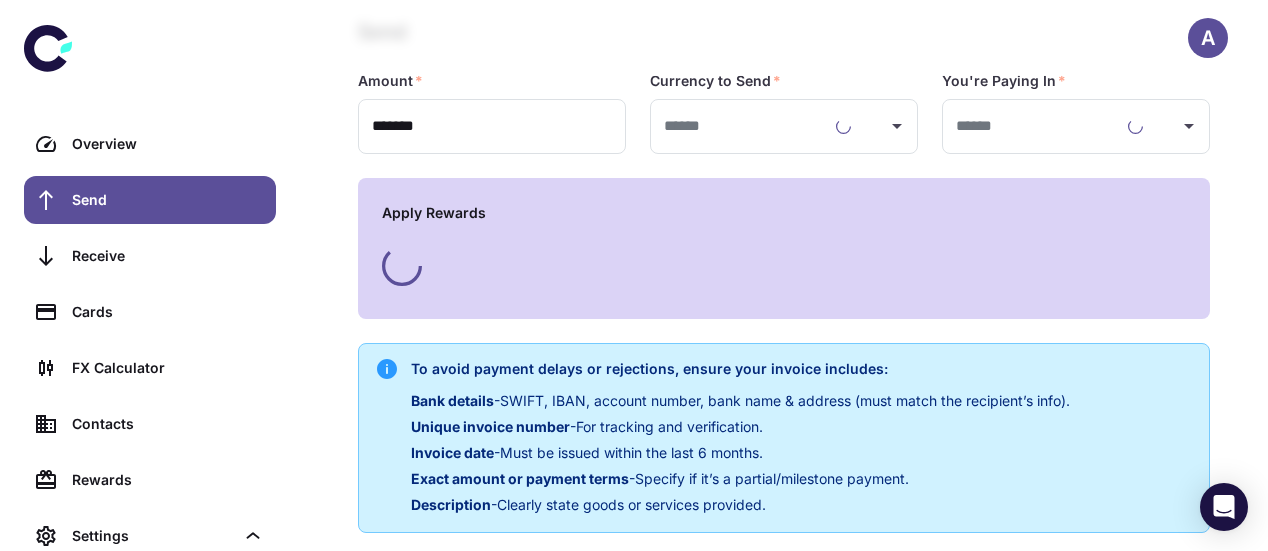 type on "**********" 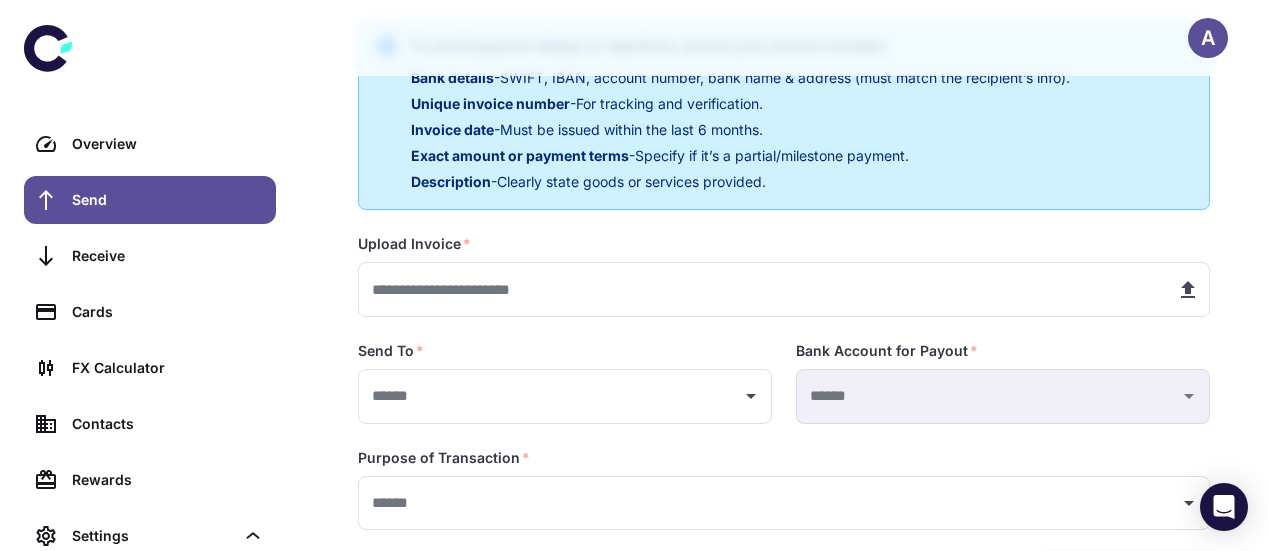 scroll, scrollTop: 427, scrollLeft: 0, axis: vertical 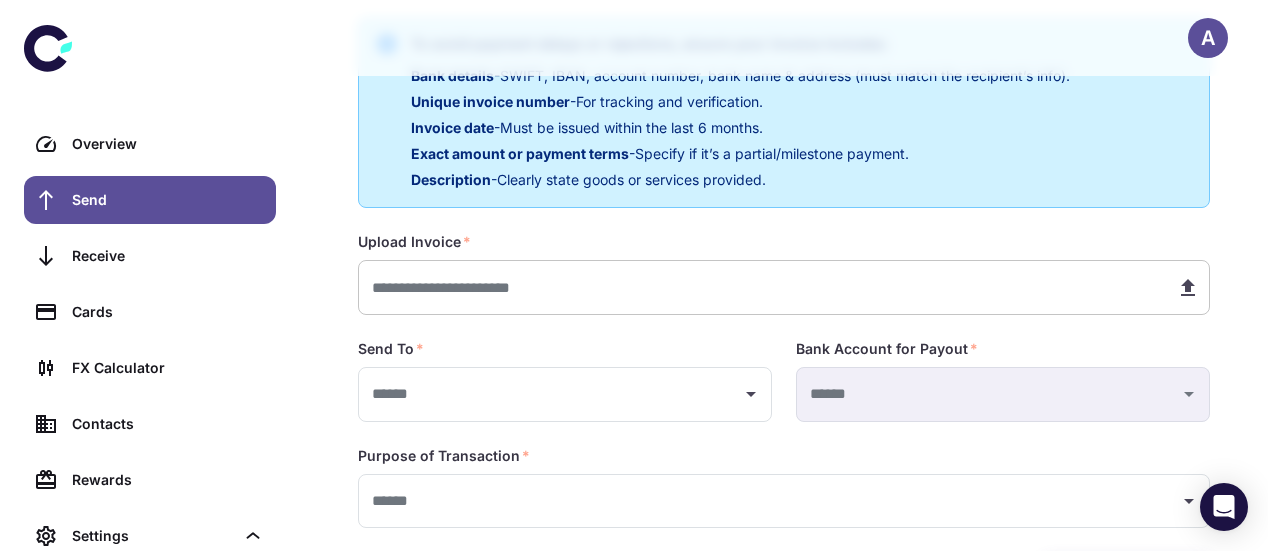 click at bounding box center (759, 287) 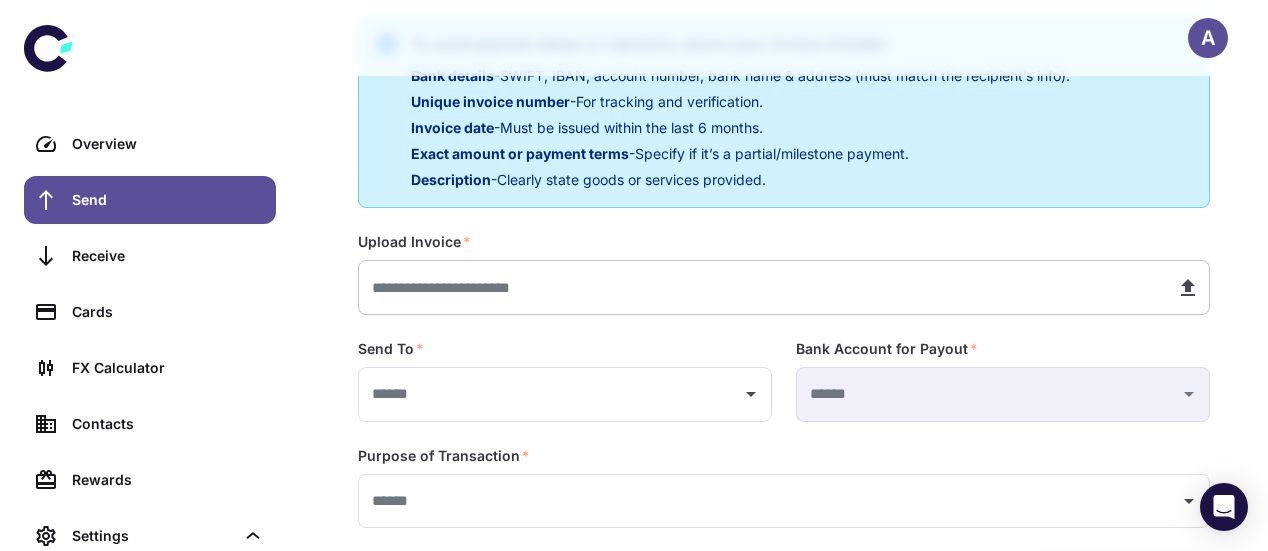 type on "**********" 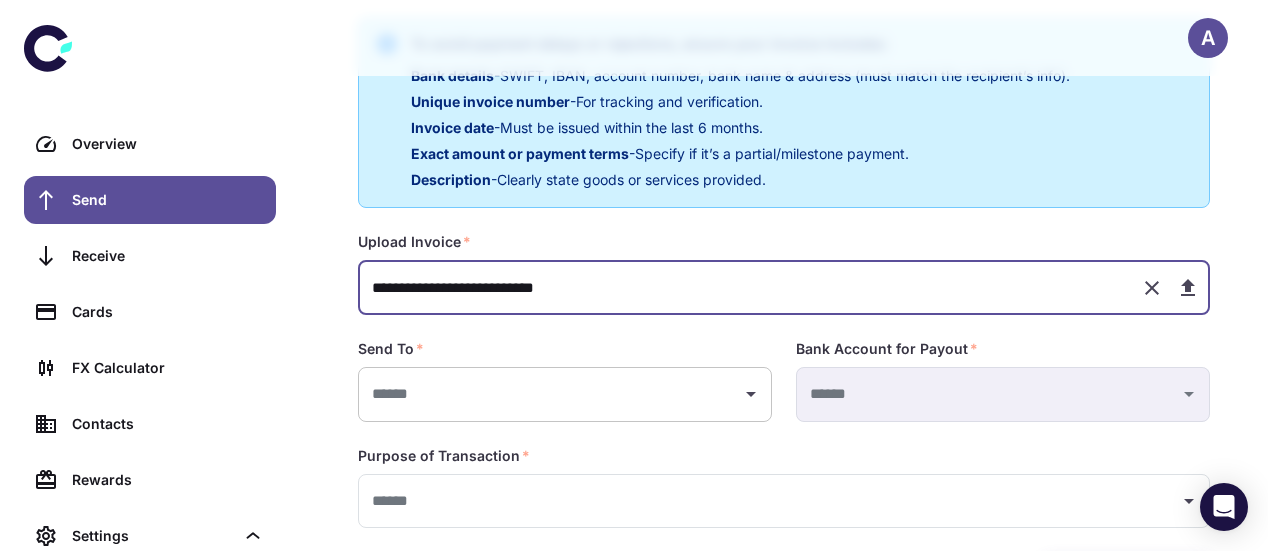 click at bounding box center (550, 394) 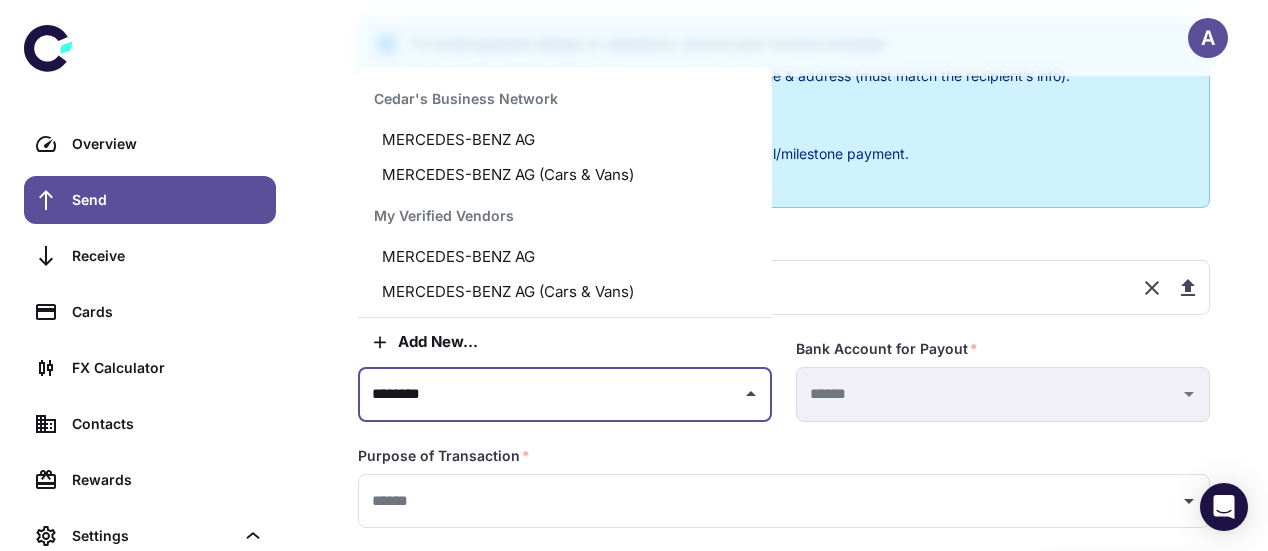 click on "MERCEDES-BENZ AG" at bounding box center [565, 257] 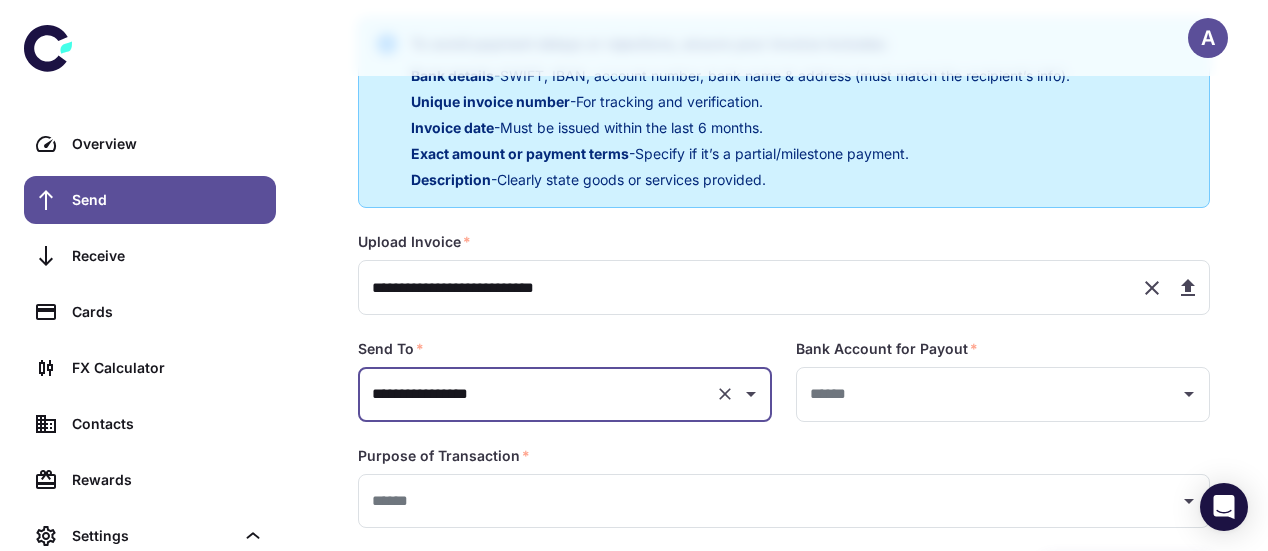 scroll, scrollTop: 515, scrollLeft: 0, axis: vertical 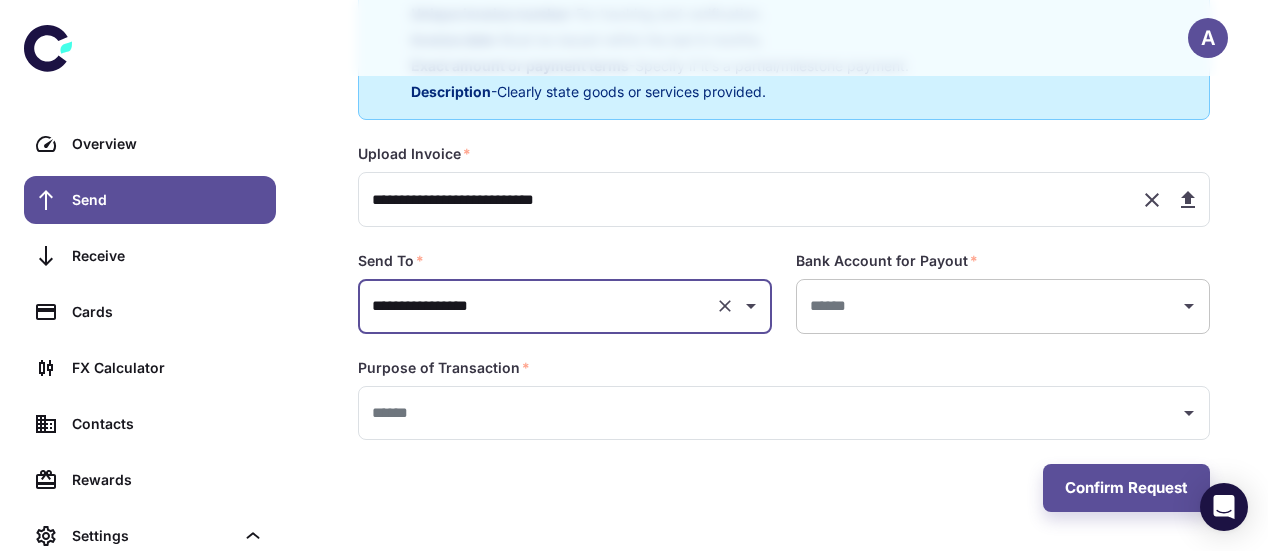 type on "**********" 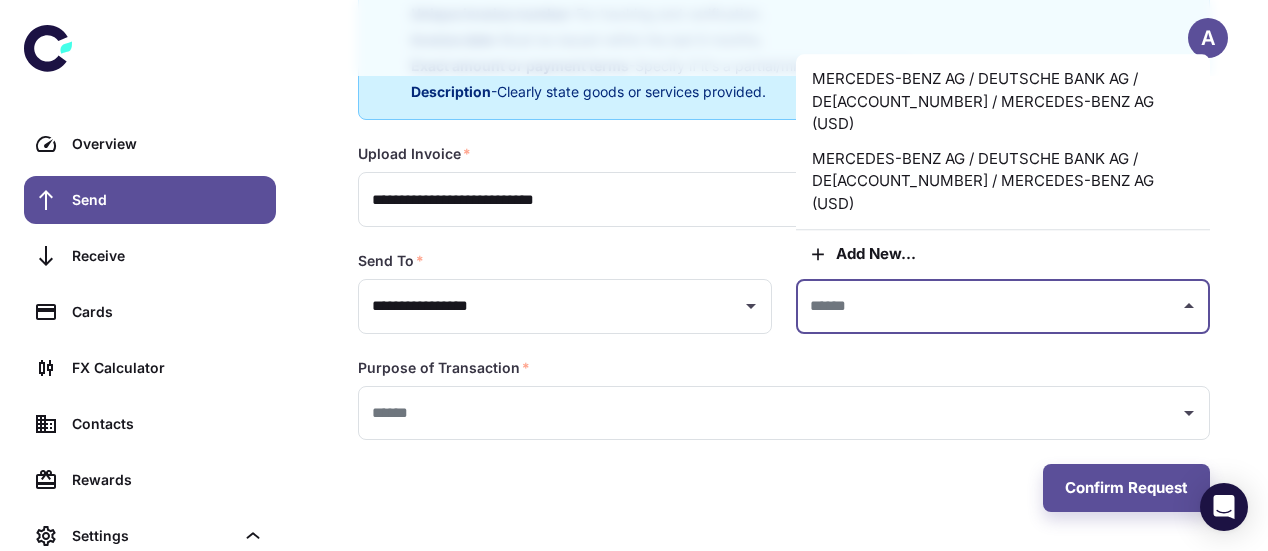click on "MERCEDES-BENZ AG / DEUTSCHE BANK AG / DE58600700700167061100 /  MERCEDES-BENZ AG (USD)" at bounding box center (1003, 102) 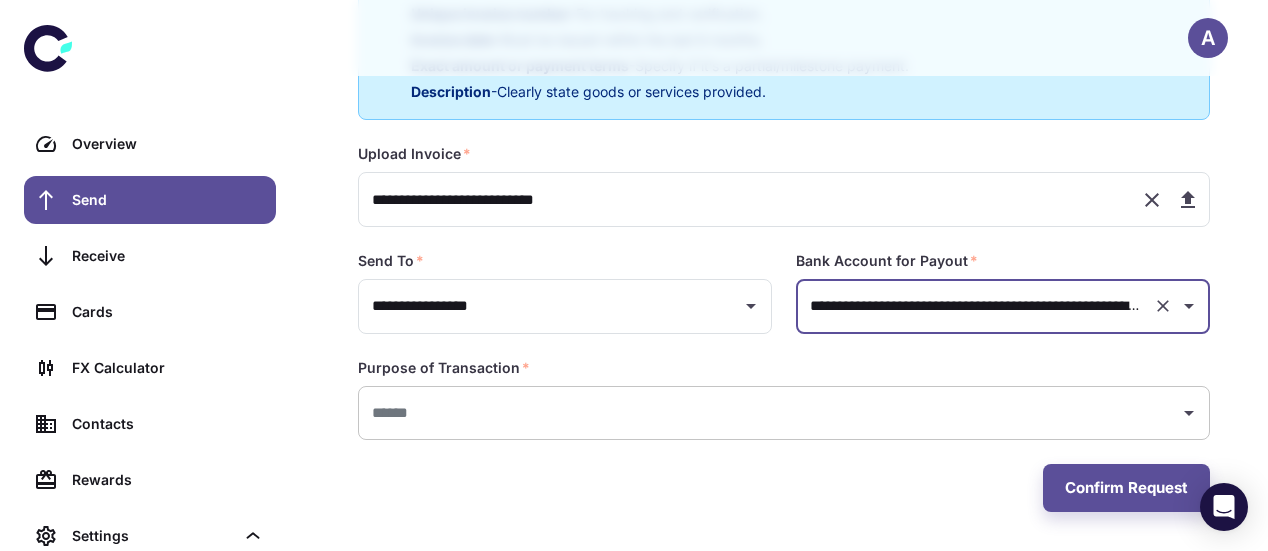 click at bounding box center (769, 413) 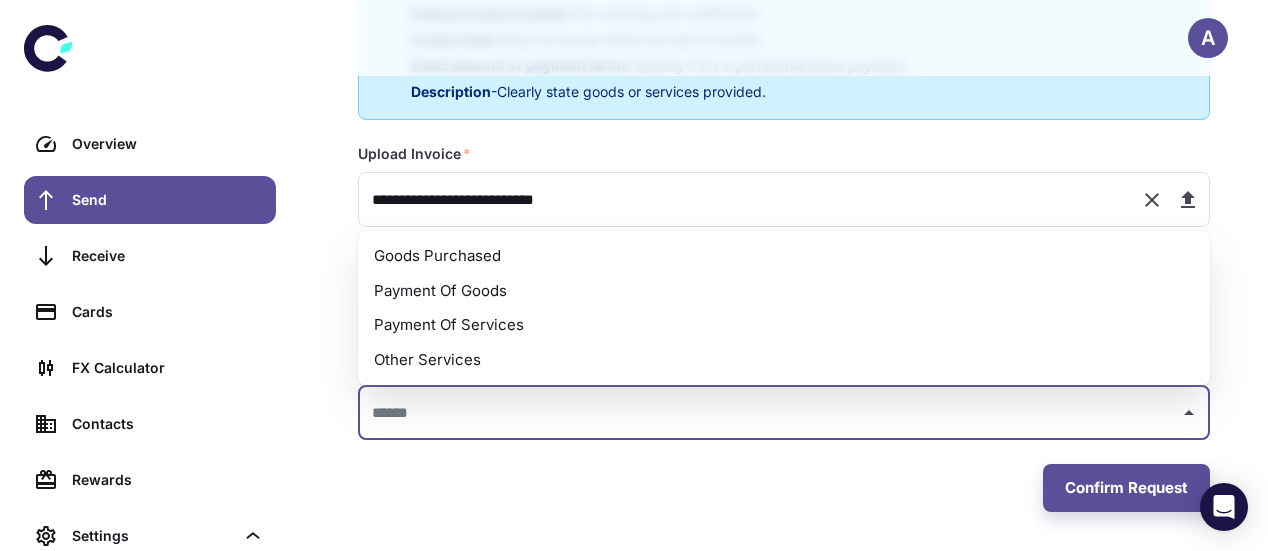 click on "Payment Of Goods" at bounding box center (784, 291) 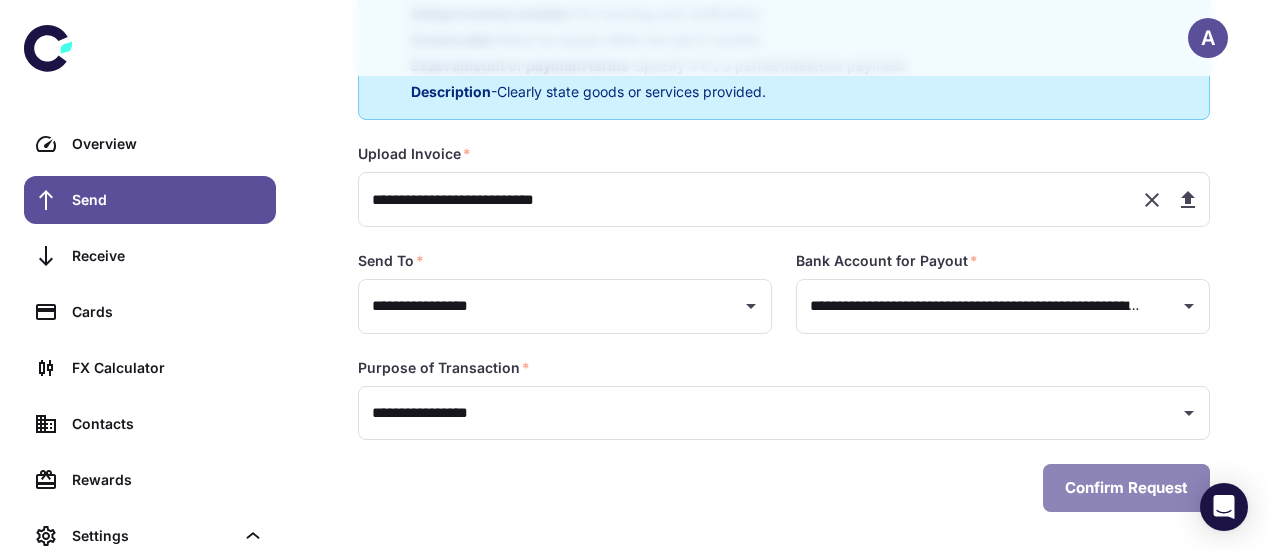 click on "Confirm Request" at bounding box center (1126, 488) 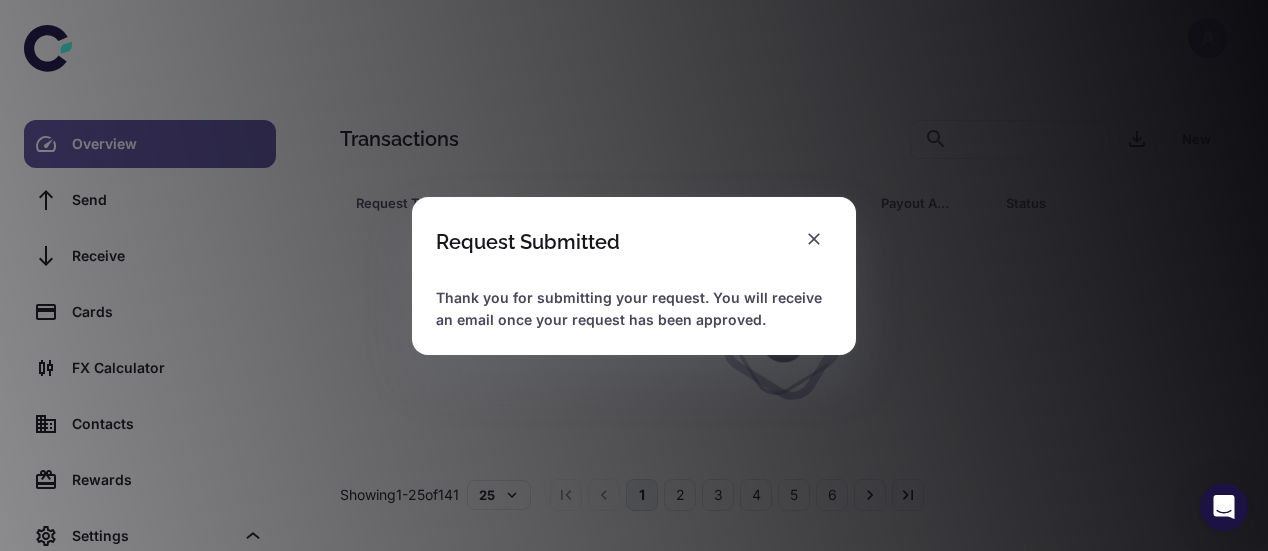 scroll, scrollTop: 0, scrollLeft: 0, axis: both 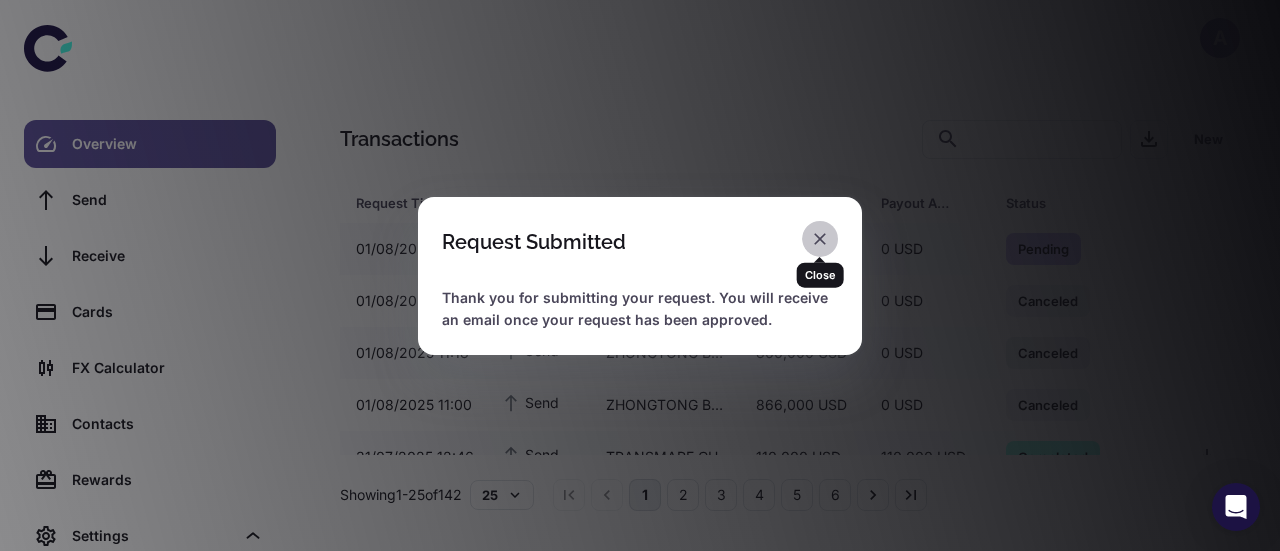 click 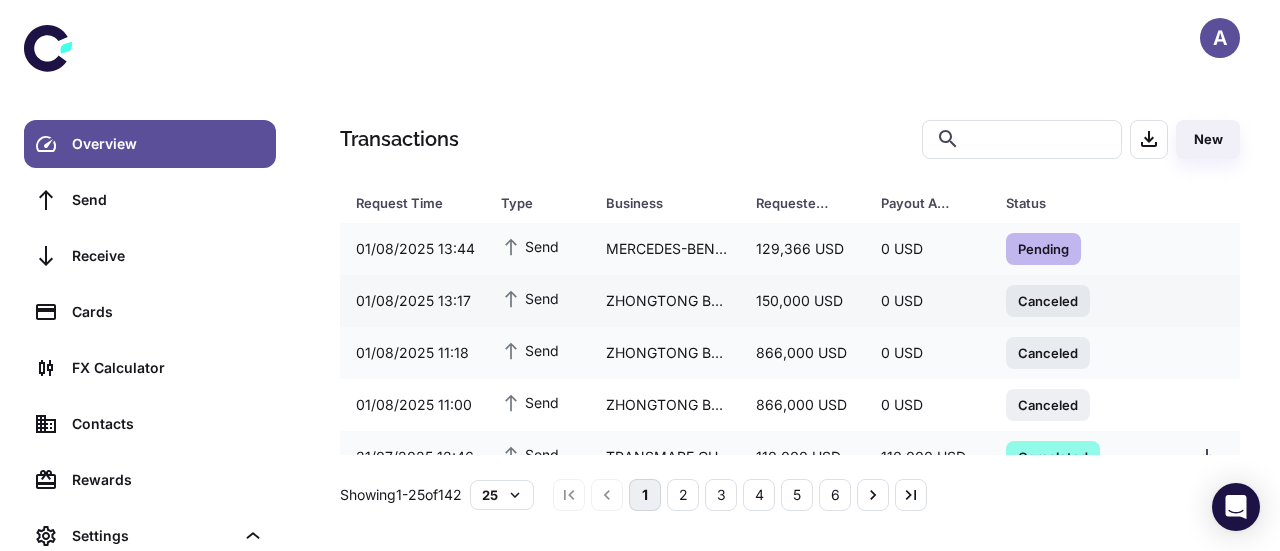 click on "ZHONGTONG BUS HONG KONG COMPANY LIMITED" at bounding box center [665, 301] 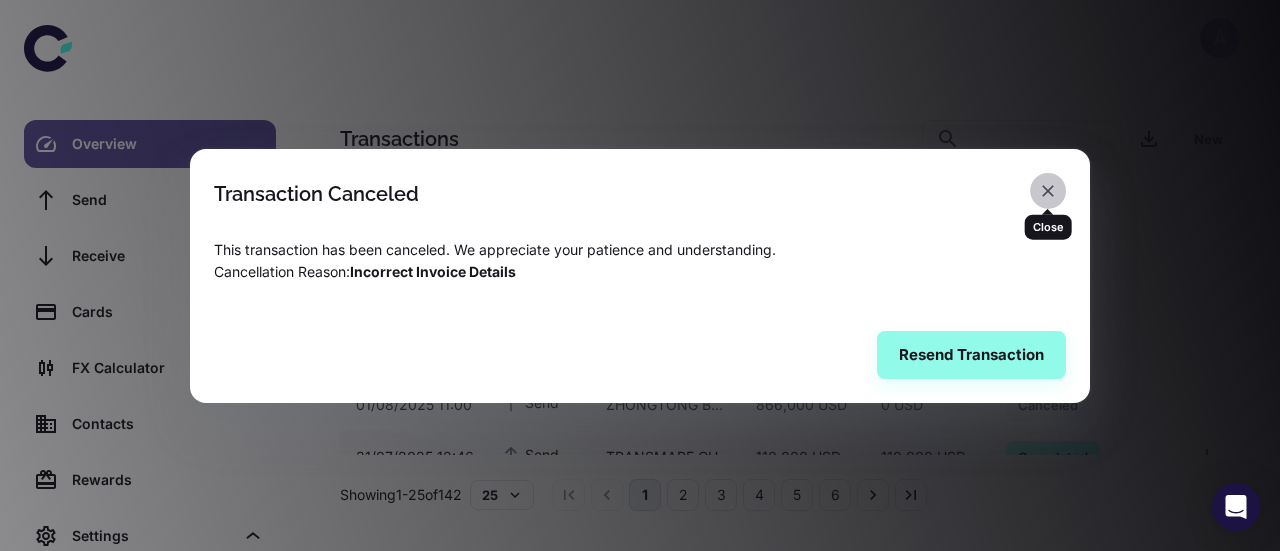 click 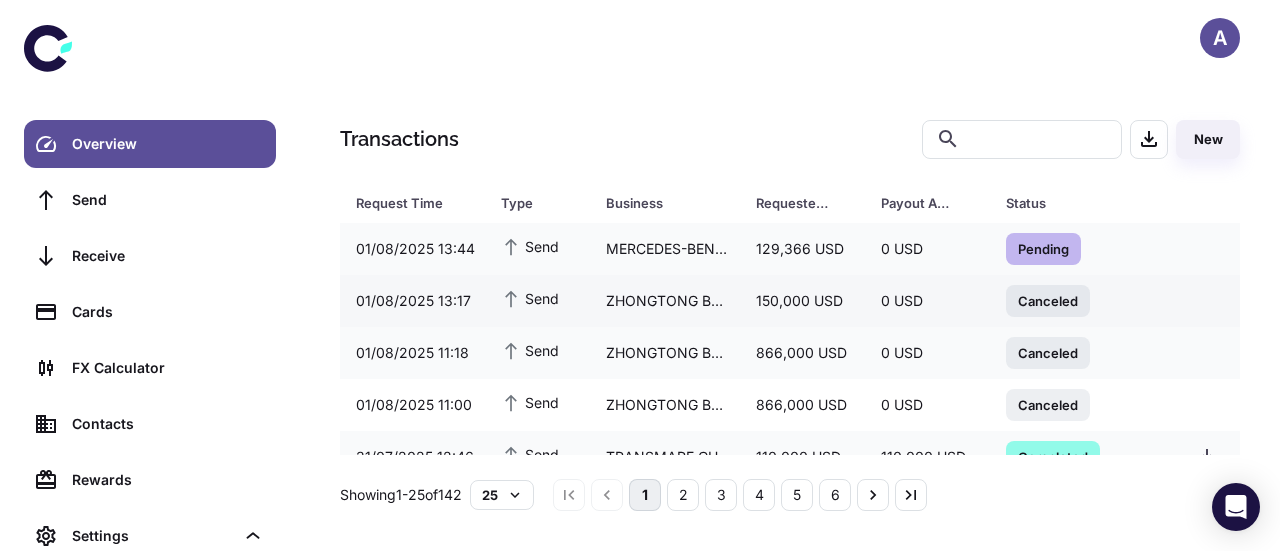 click on "[BRAND]" at bounding box center (665, 301) 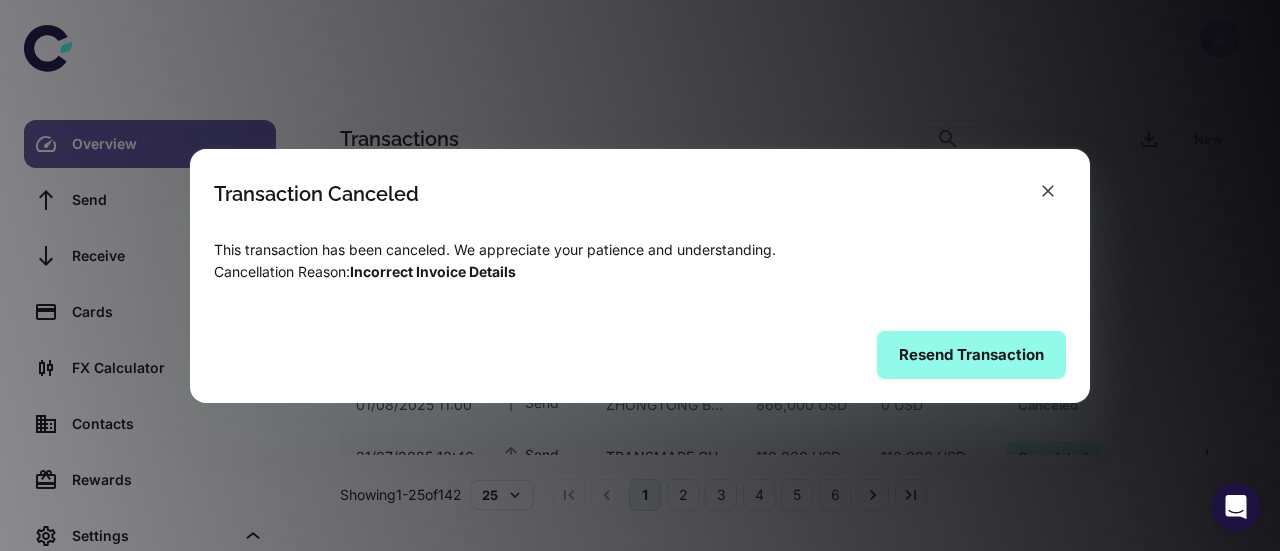 click on "Resend Transaction" at bounding box center [971, 355] 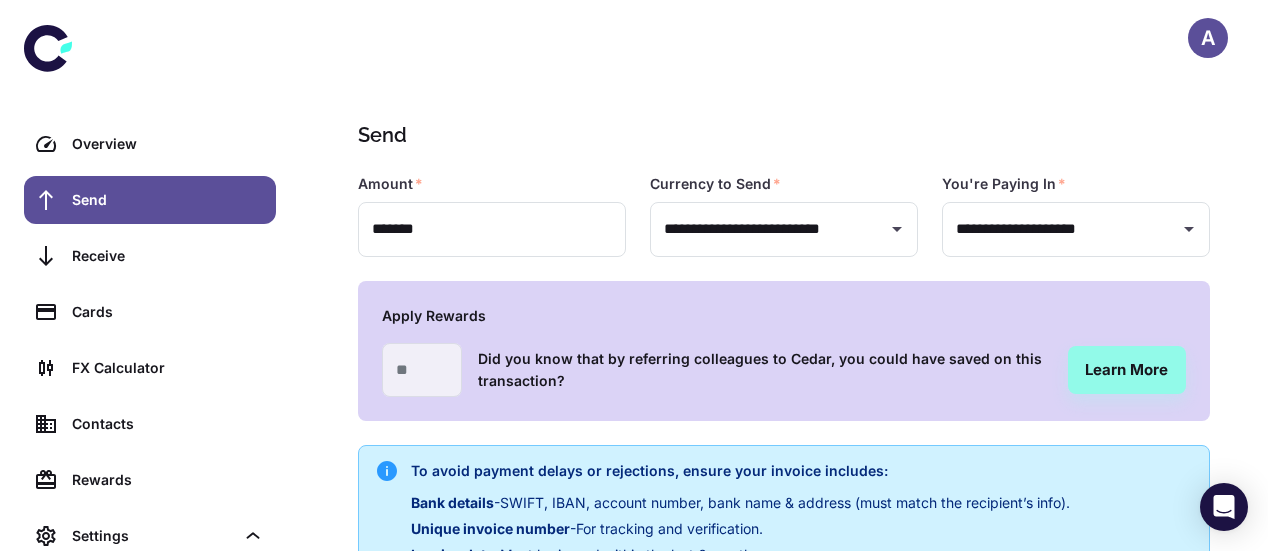 type on "**********" 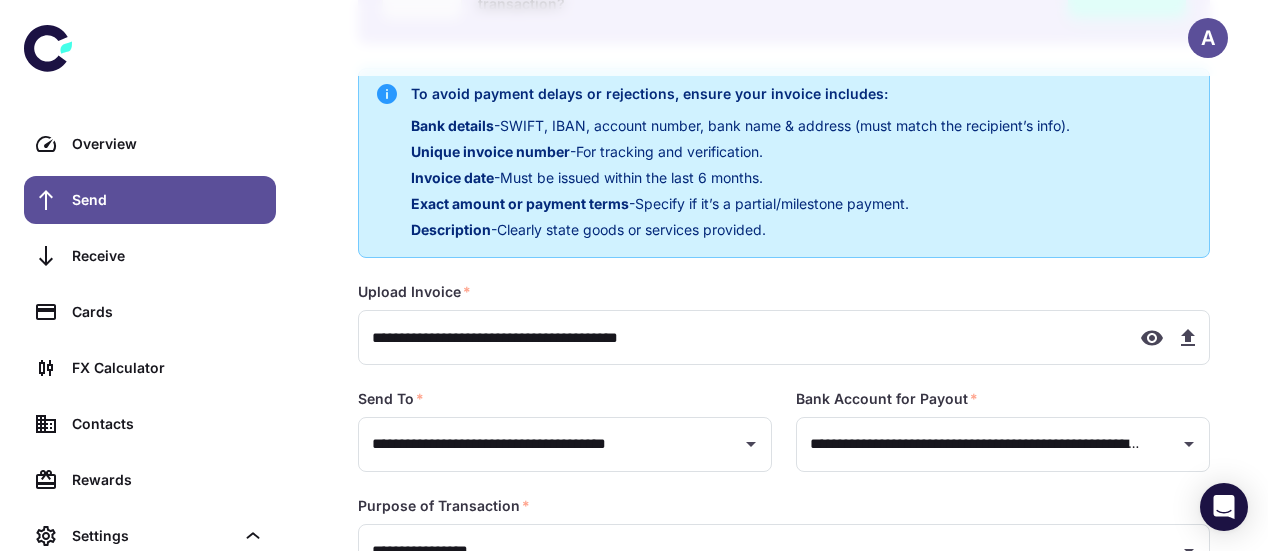scroll, scrollTop: 379, scrollLeft: 0, axis: vertical 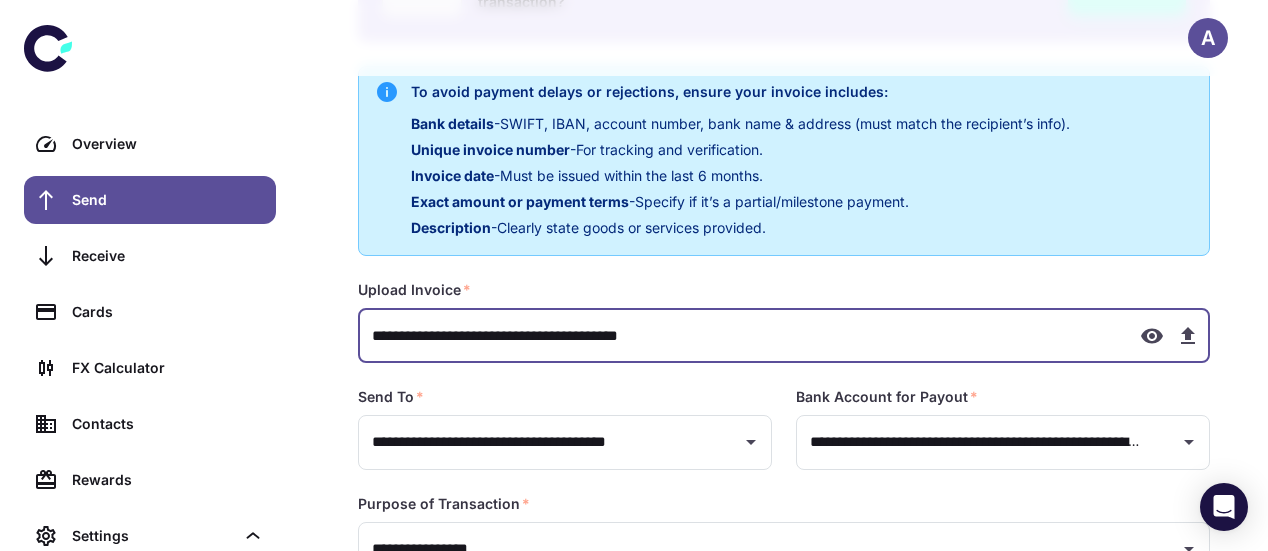 click on "**********" at bounding box center (741, 335) 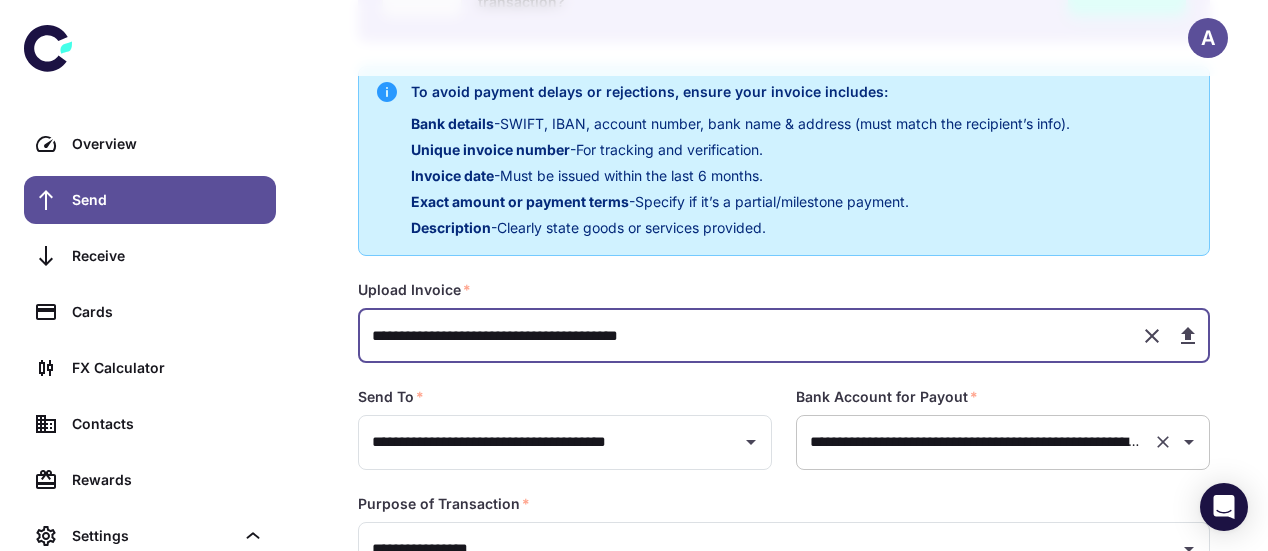 scroll, scrollTop: 515, scrollLeft: 0, axis: vertical 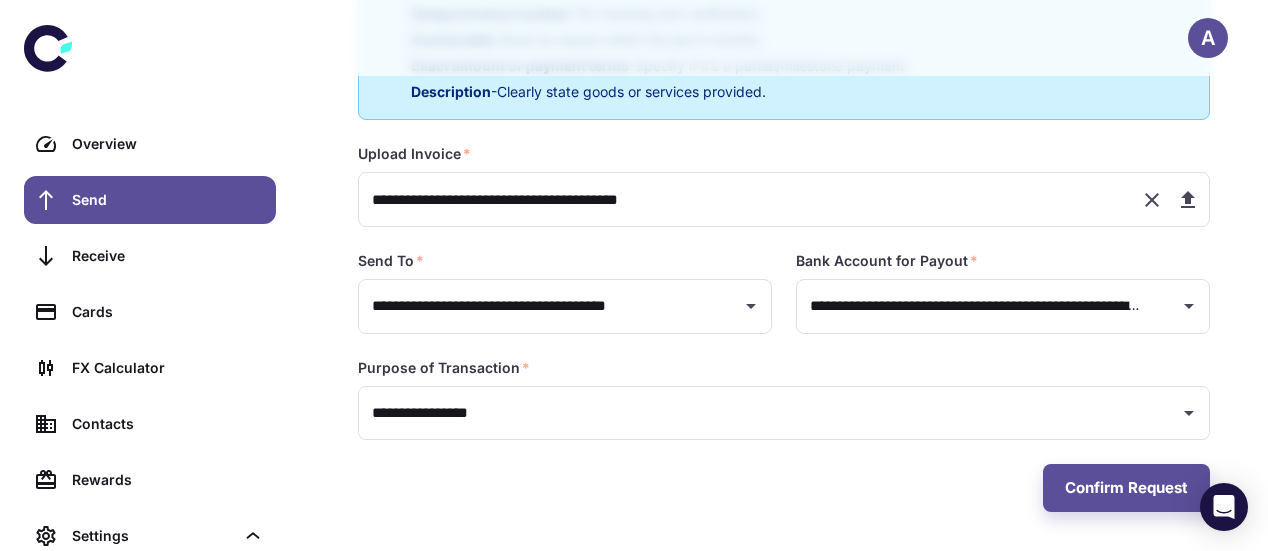 drag, startPoint x: 1099, startPoint y: 476, endPoint x: 1093, endPoint y: 489, distance: 14.3178215 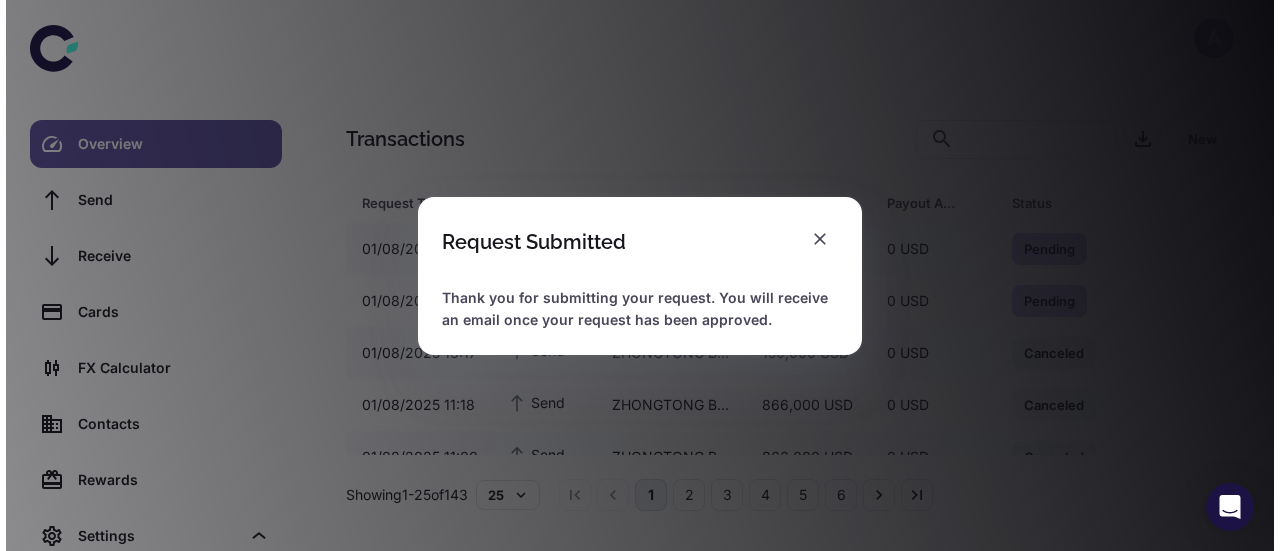 scroll, scrollTop: 0, scrollLeft: 0, axis: both 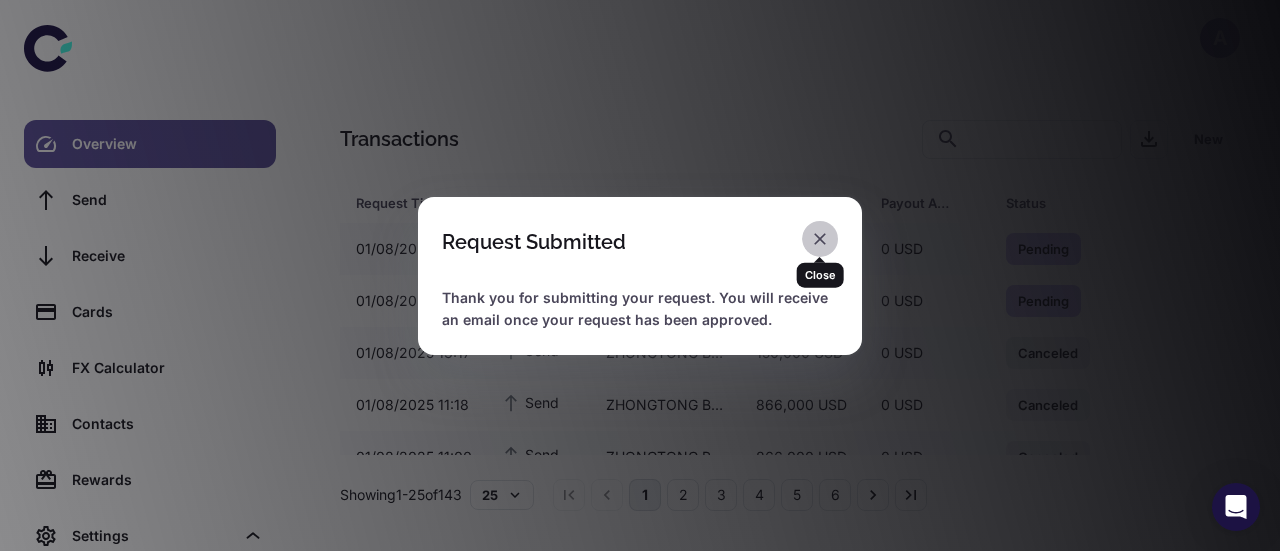 click 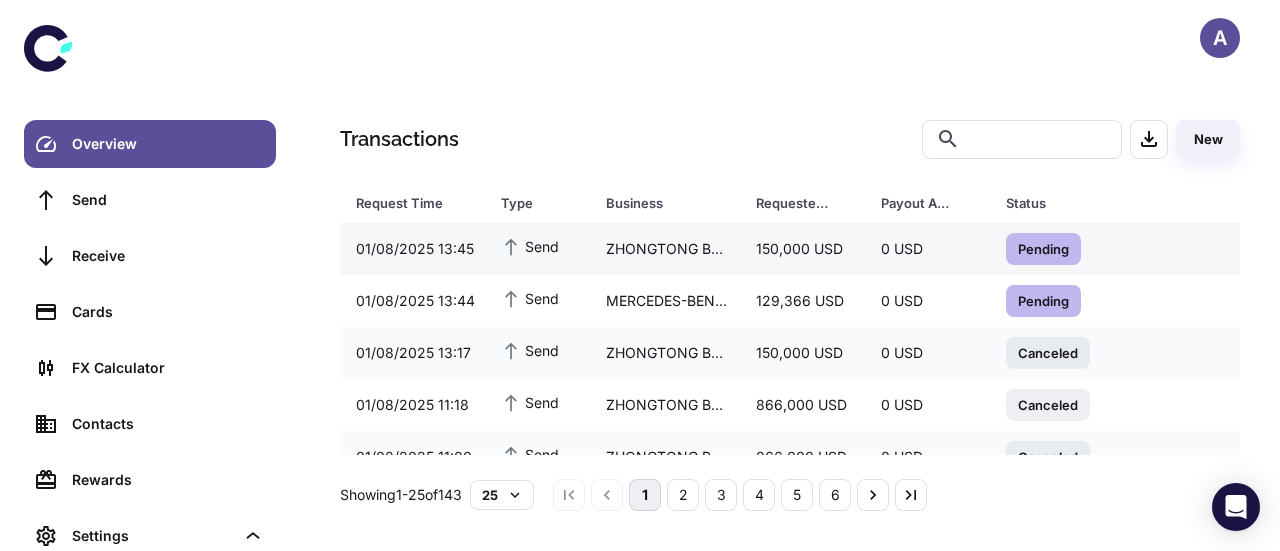 click on "0 USD" at bounding box center [927, 249] 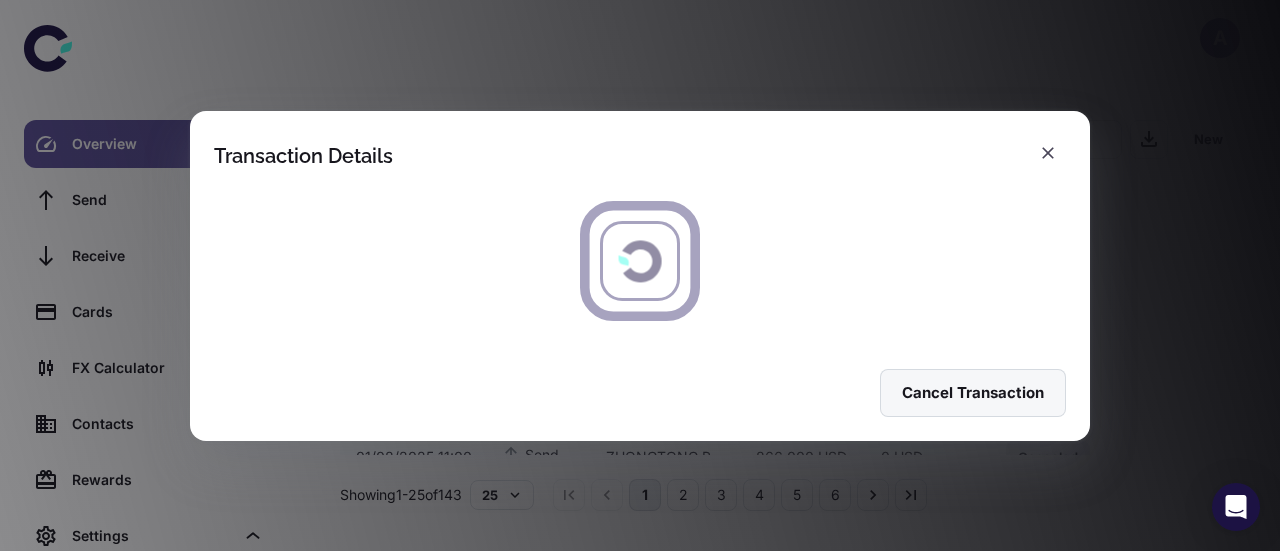 click on "Cancel Transaction" at bounding box center (973, 393) 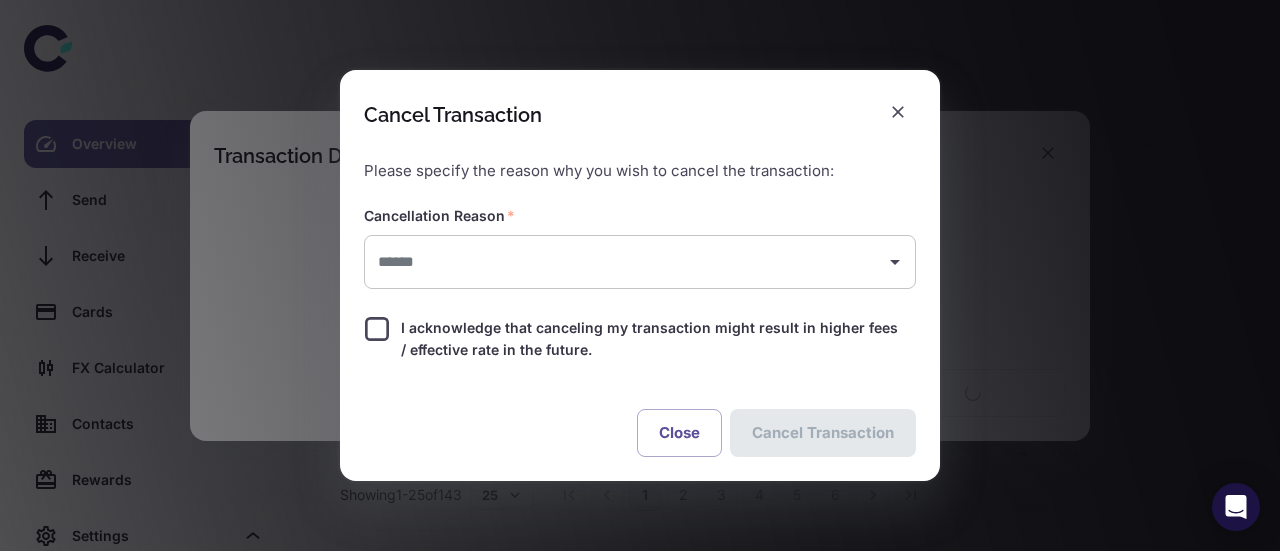 click on "​" at bounding box center (640, 262) 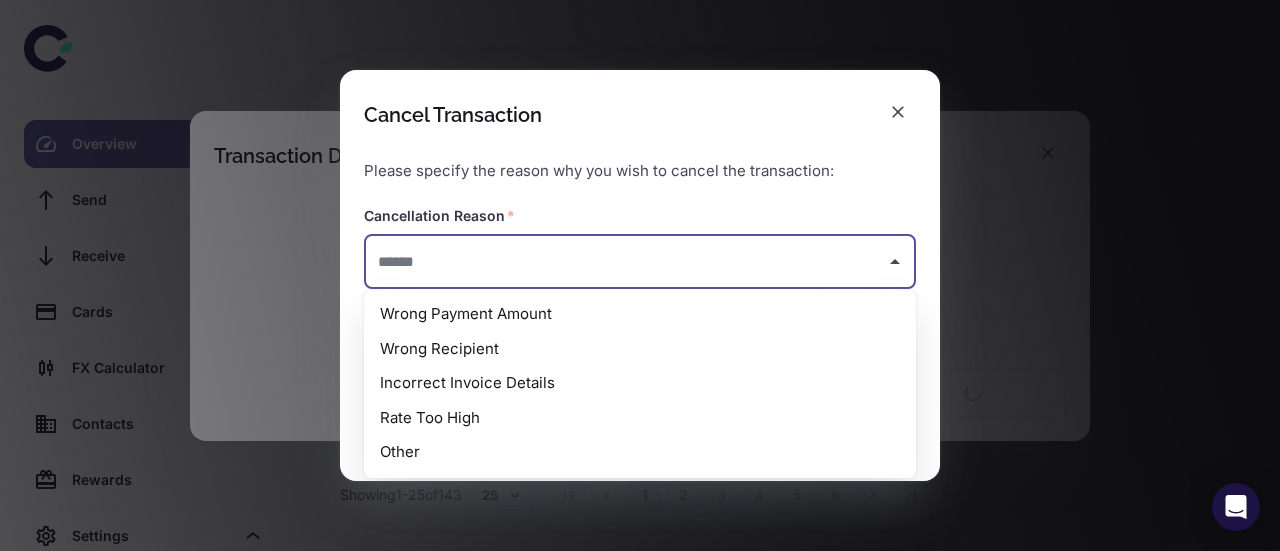 click on "Incorrect Invoice Details" at bounding box center (640, 383) 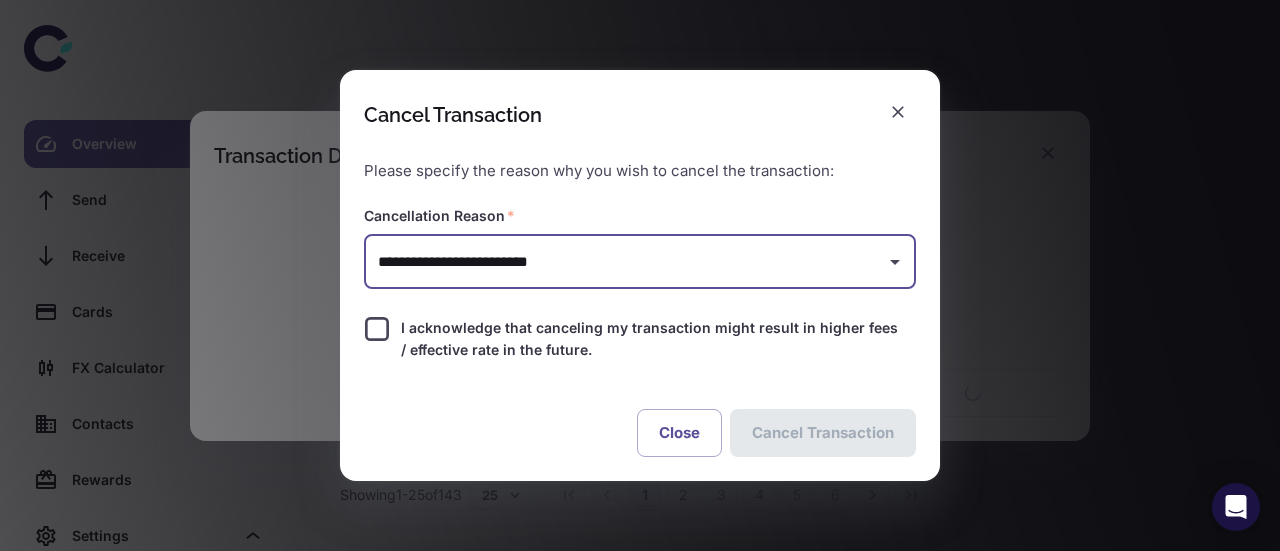click on "I acknowledge that canceling my transaction might result in higher fees / effective rate in the future." at bounding box center [650, 339] 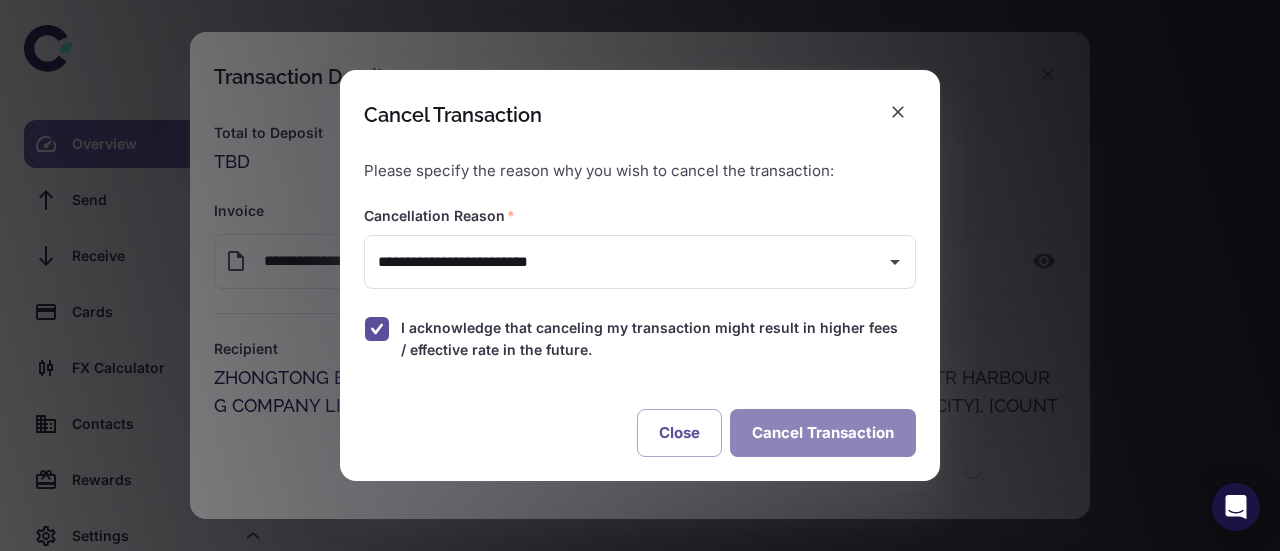 click on "Cancel Transaction" at bounding box center [823, 433] 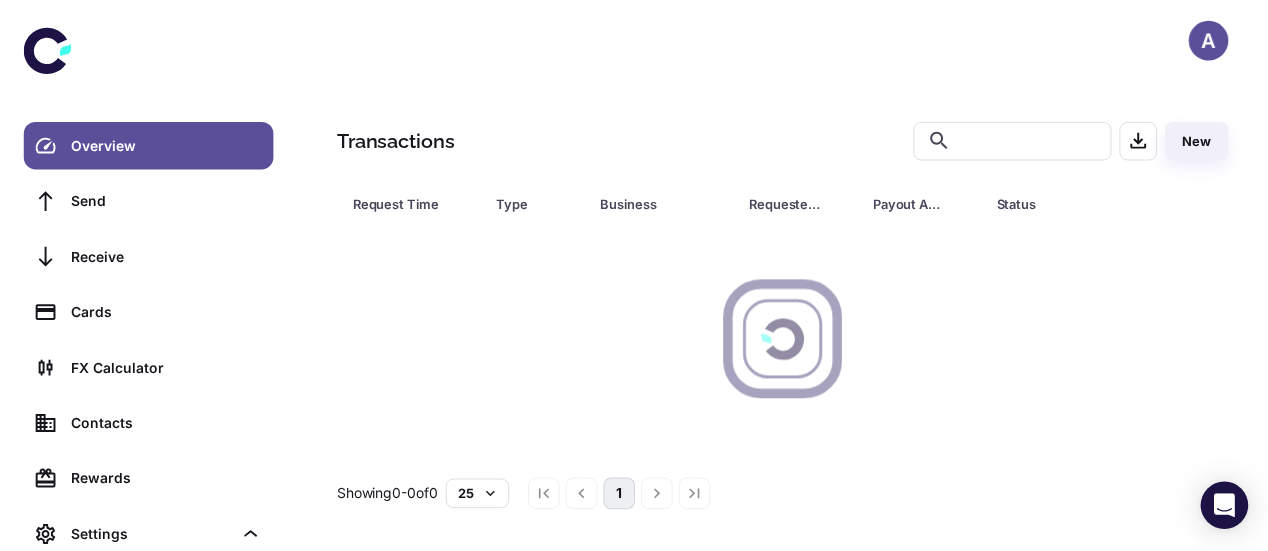 scroll, scrollTop: 0, scrollLeft: 0, axis: both 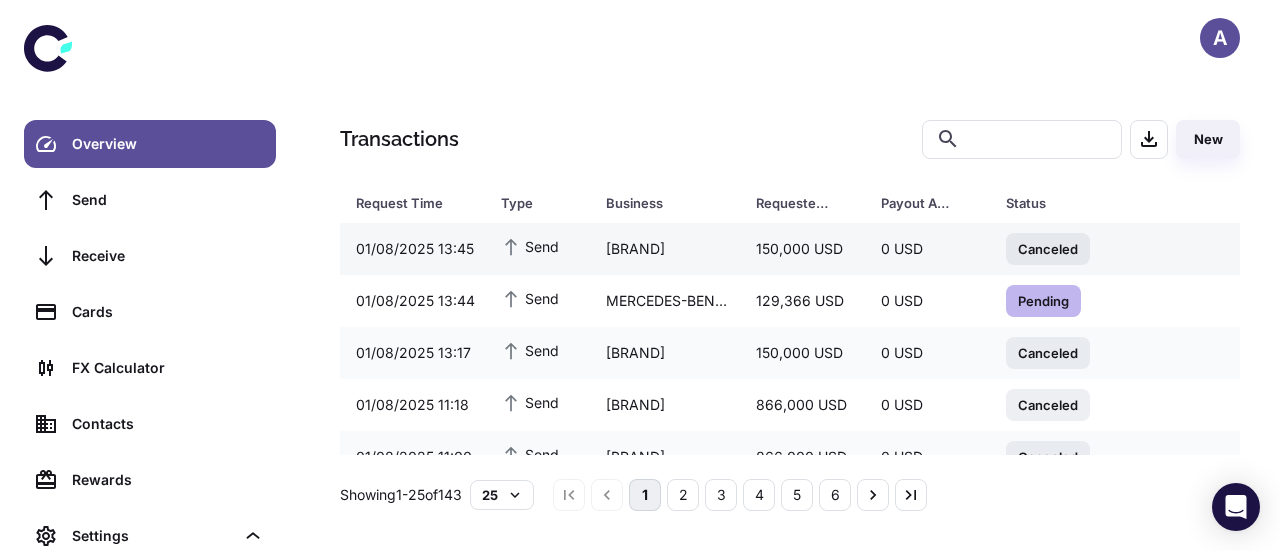click on "150,000 USD" at bounding box center [802, 249] 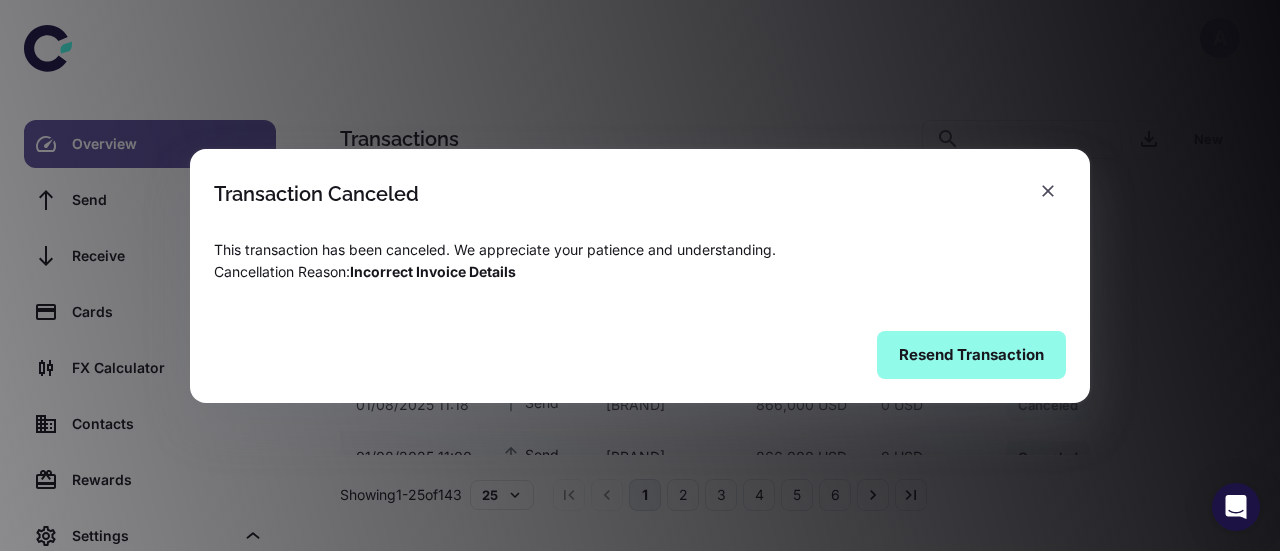 click on "Resend Transaction" at bounding box center [971, 355] 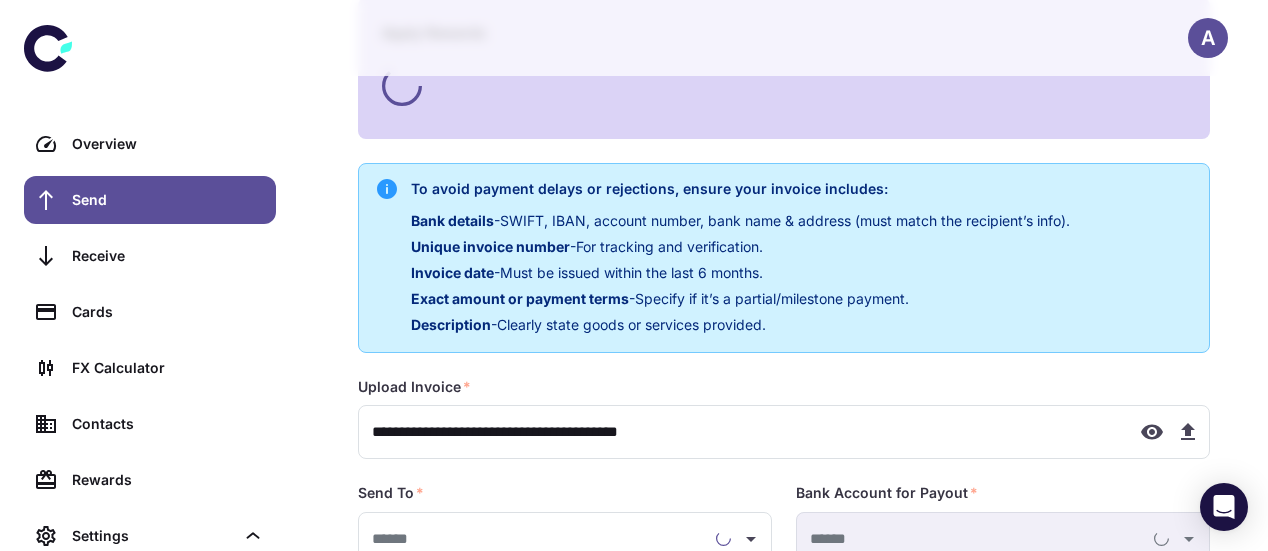 type on "**********" 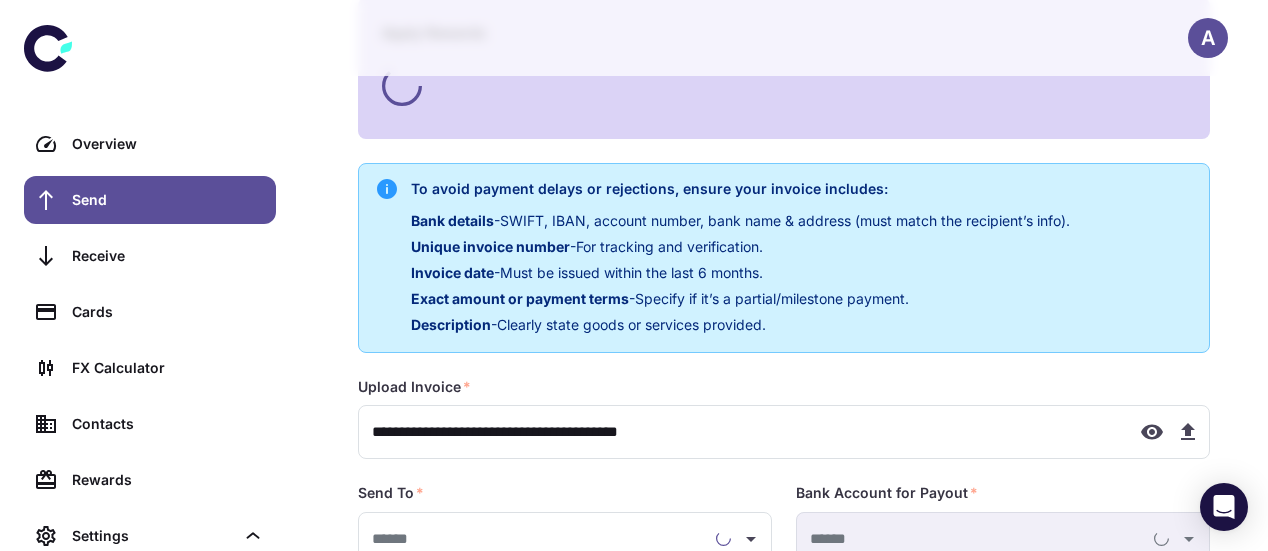 type on "**********" 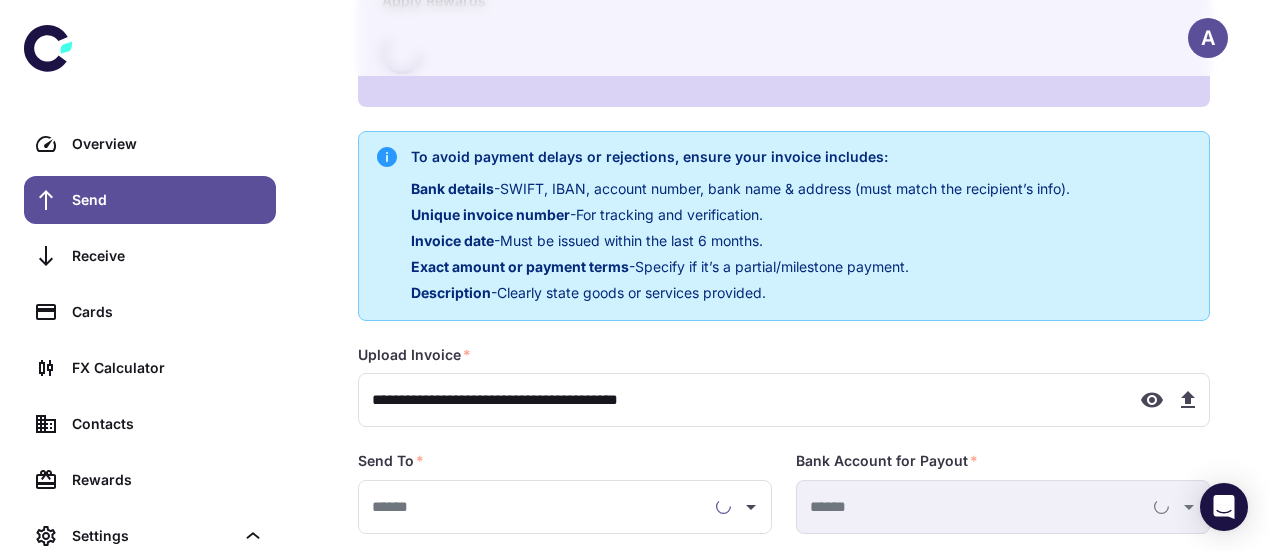 type on "**********" 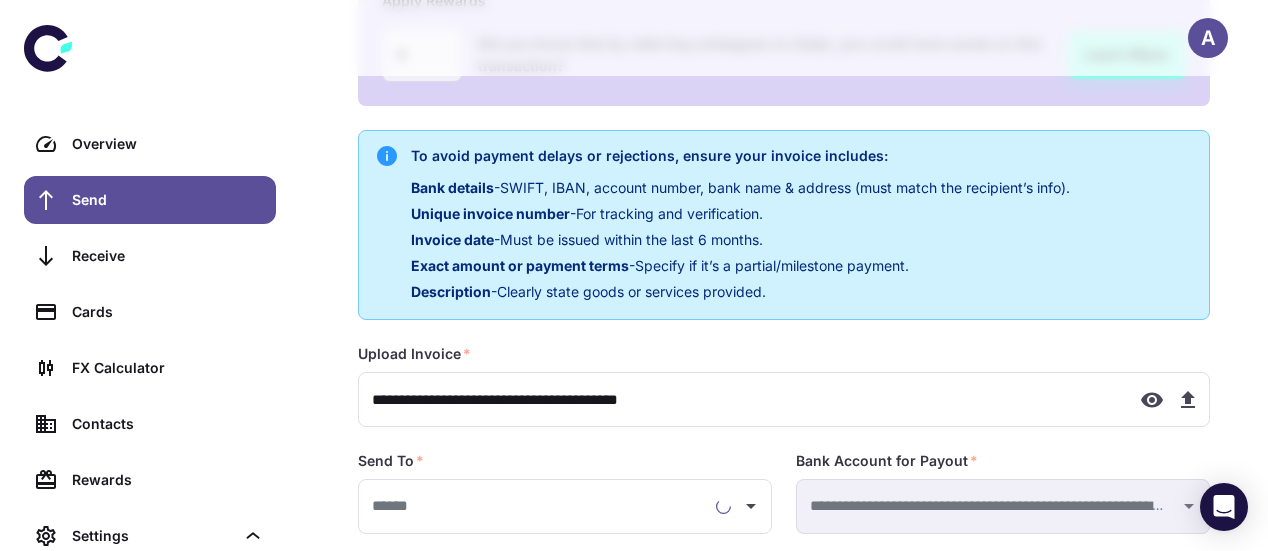 scroll, scrollTop: 318, scrollLeft: 0, axis: vertical 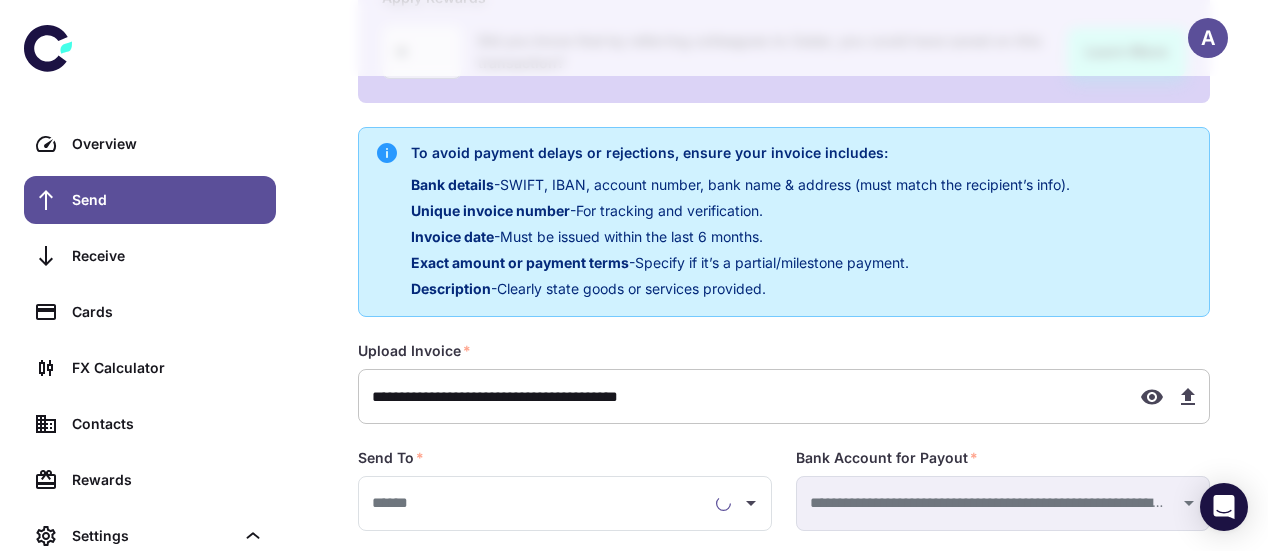 type on "**********" 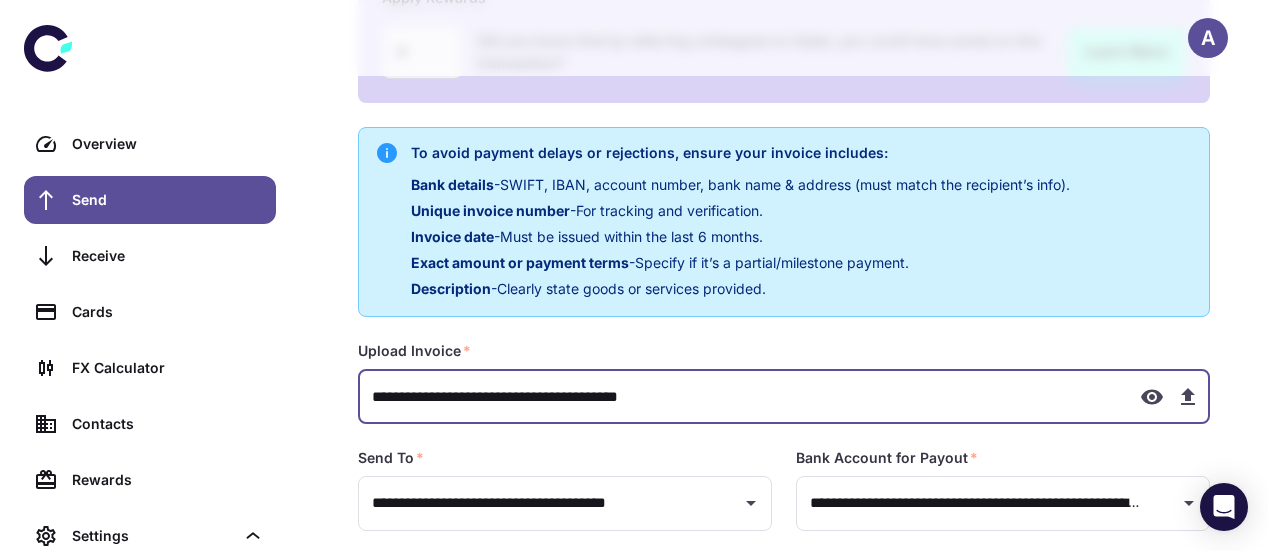 click on "**********" at bounding box center [741, 396] 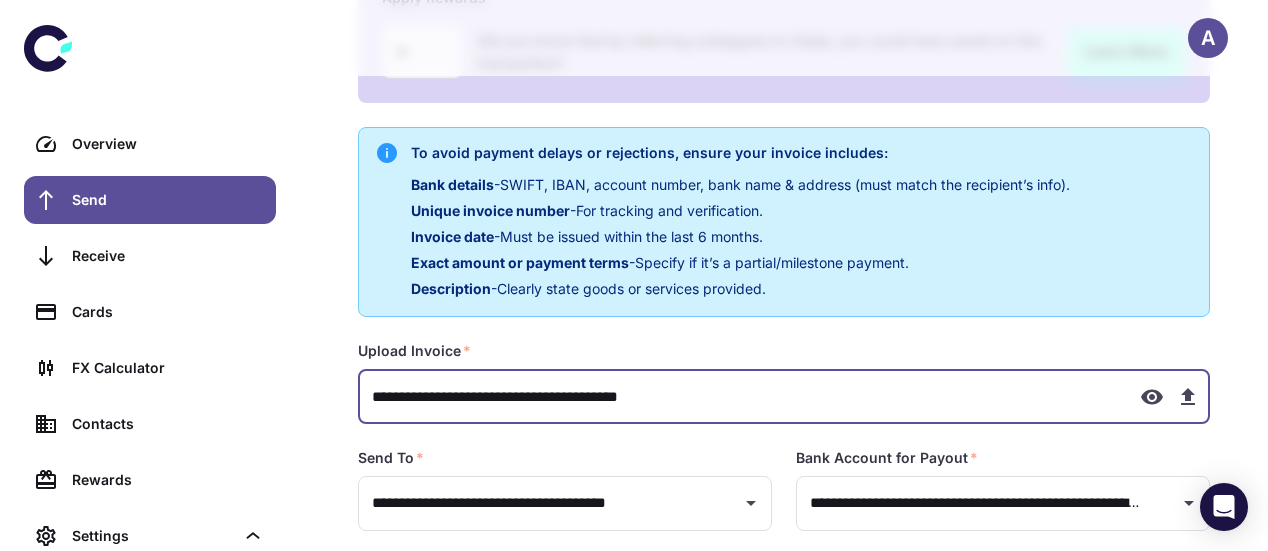 type on "**********" 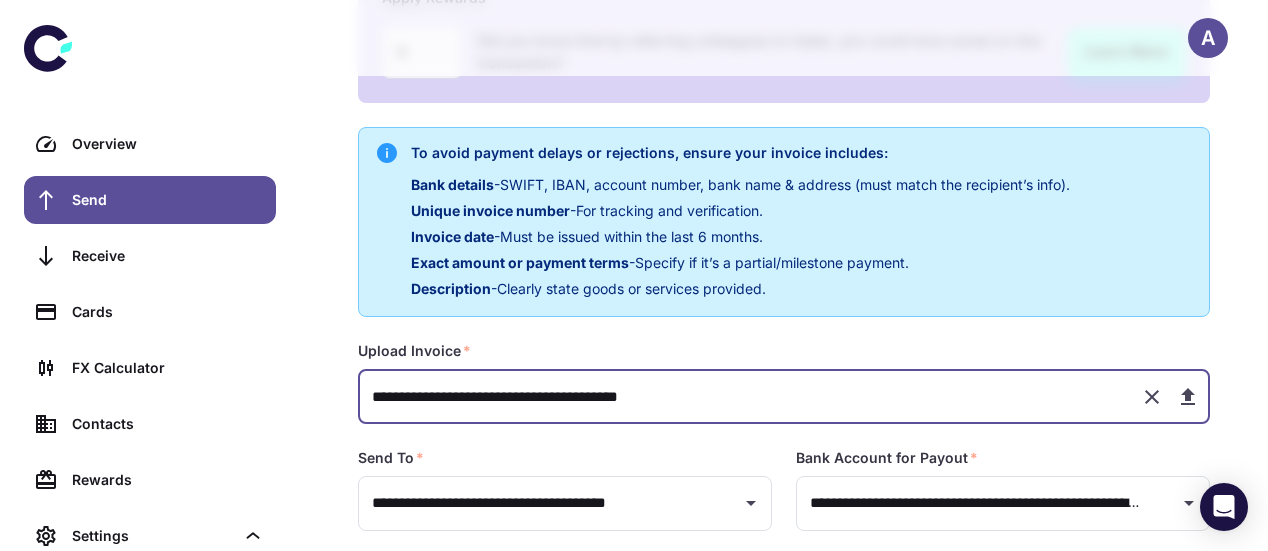 scroll, scrollTop: 515, scrollLeft: 0, axis: vertical 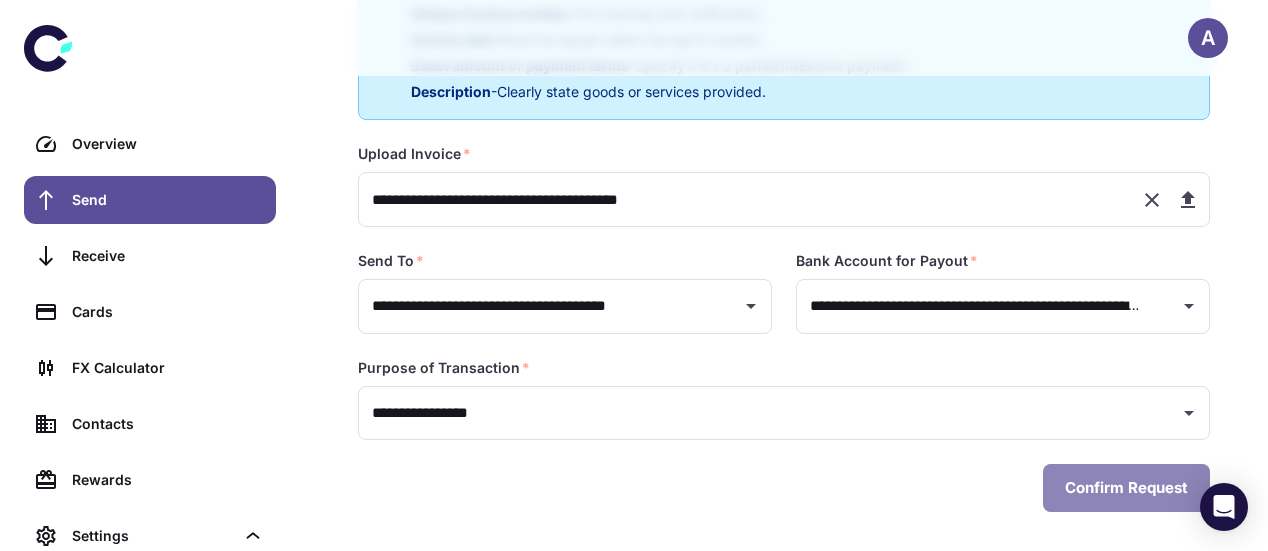 click on "Confirm Request" at bounding box center [1126, 488] 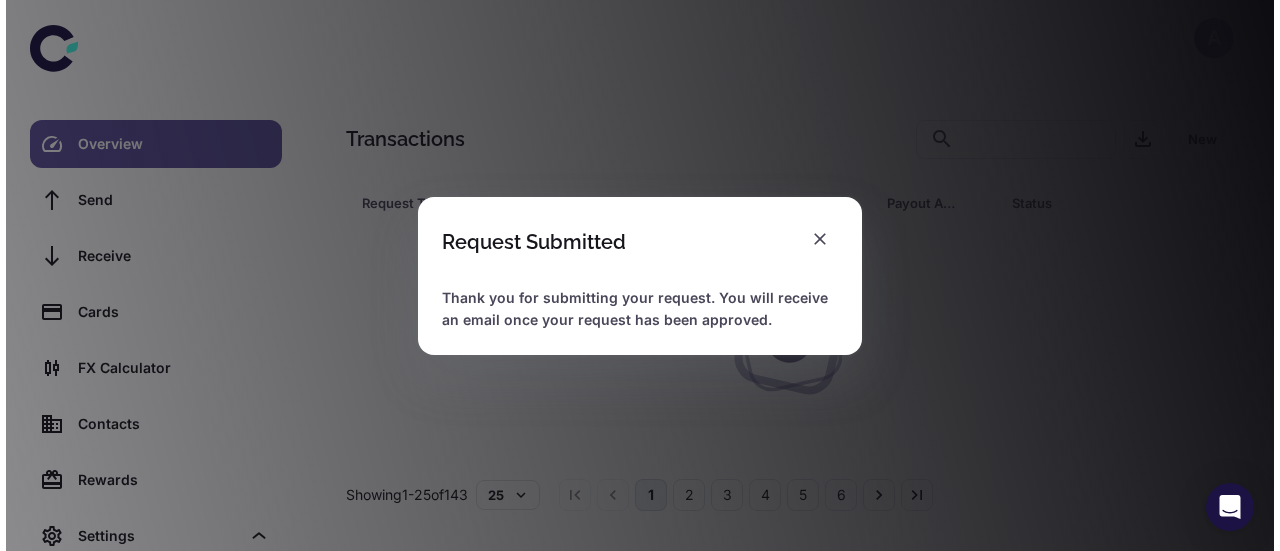 scroll, scrollTop: 0, scrollLeft: 0, axis: both 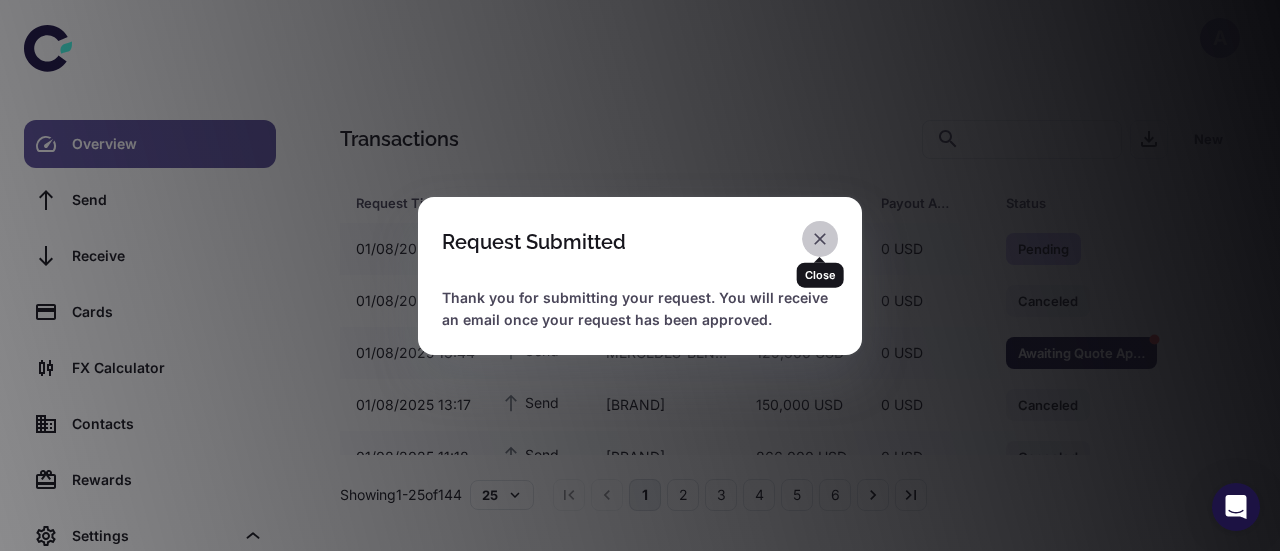 click 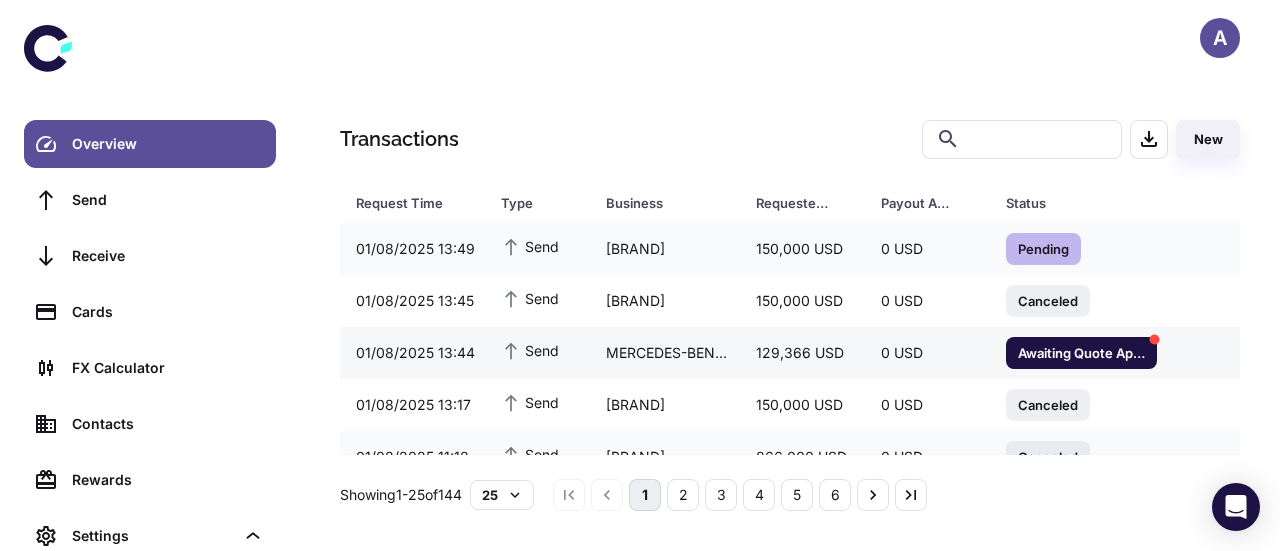 click on "MERCEDES-BENZ AG" at bounding box center [665, 353] 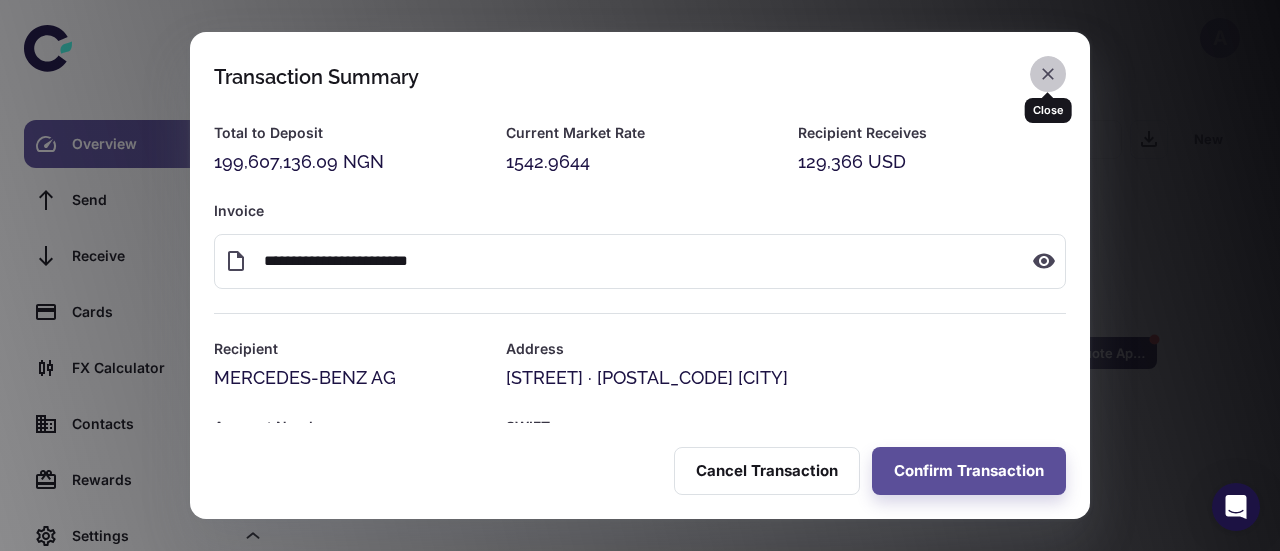 click 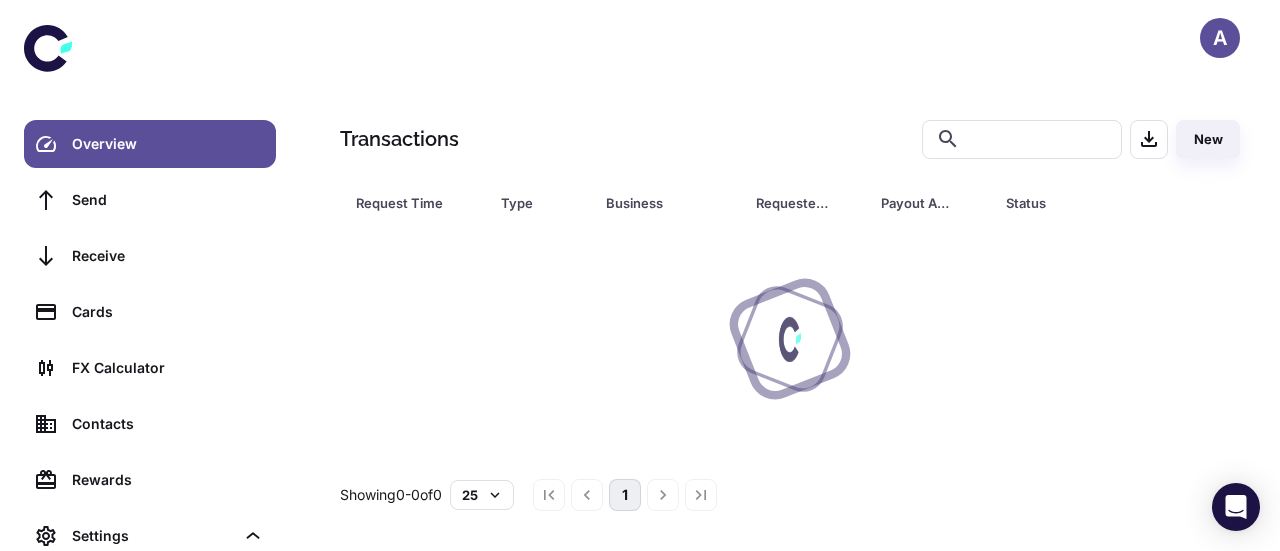 scroll, scrollTop: 0, scrollLeft: 0, axis: both 